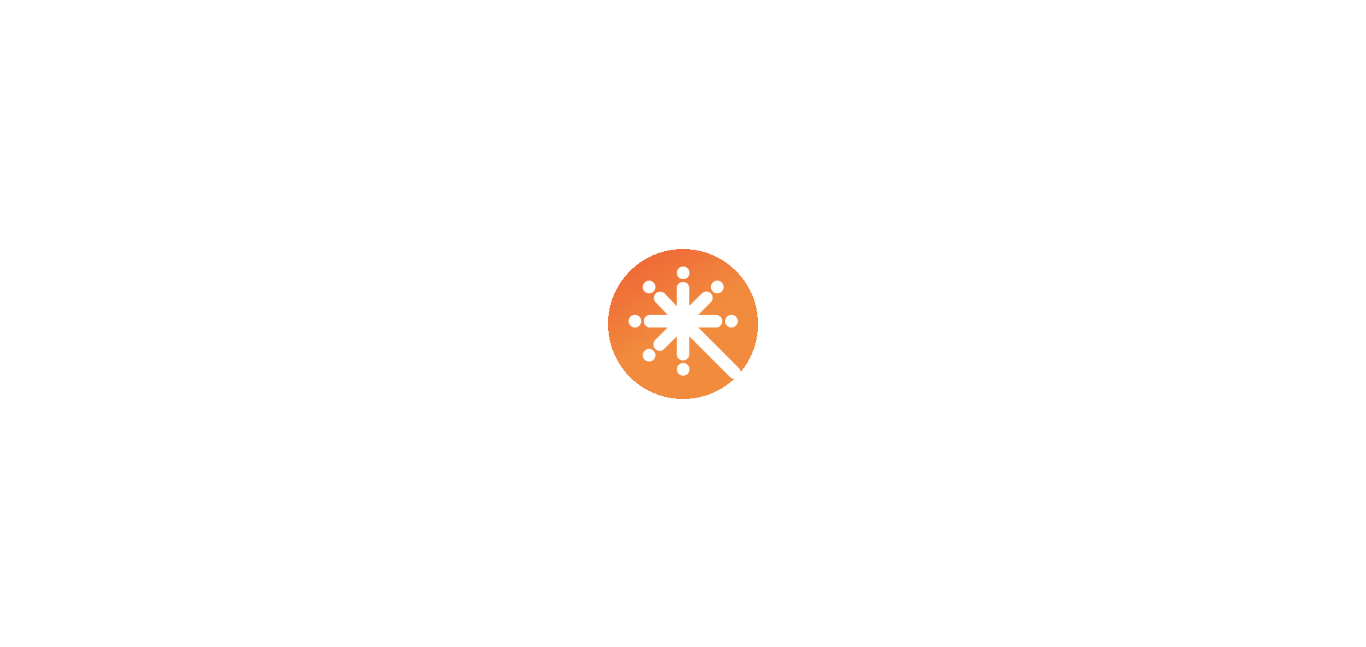 scroll, scrollTop: 0, scrollLeft: 0, axis: both 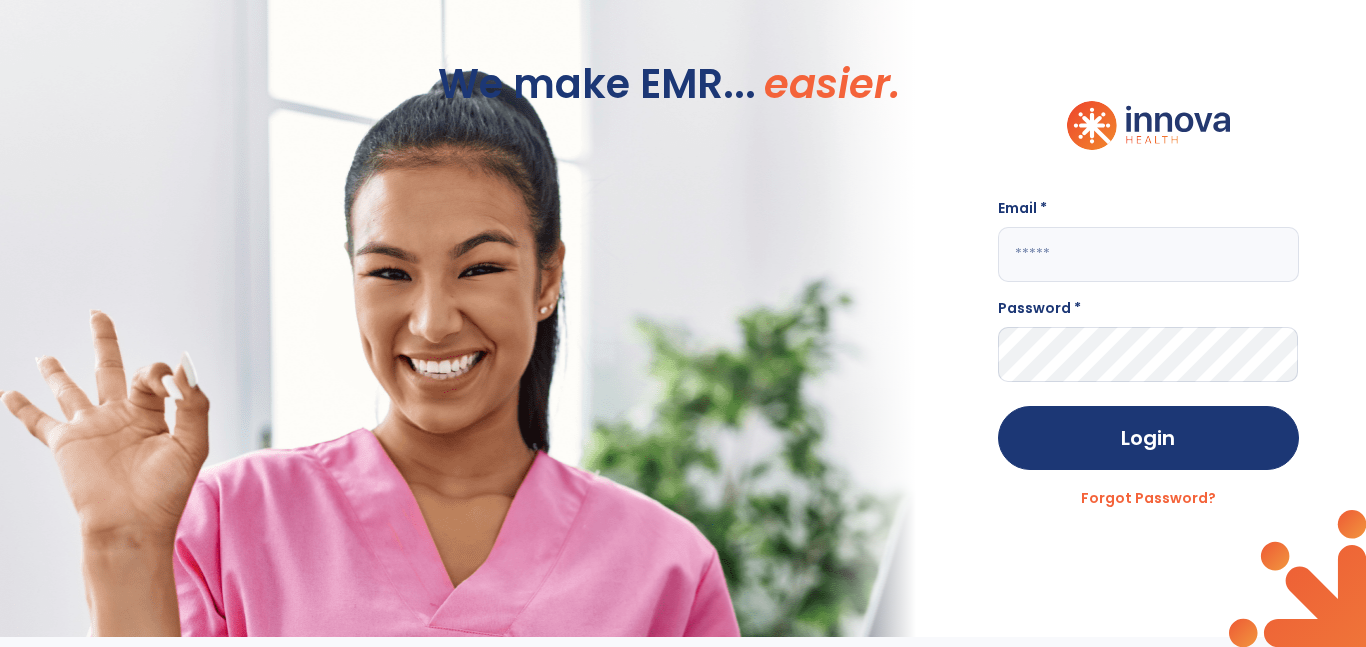 click 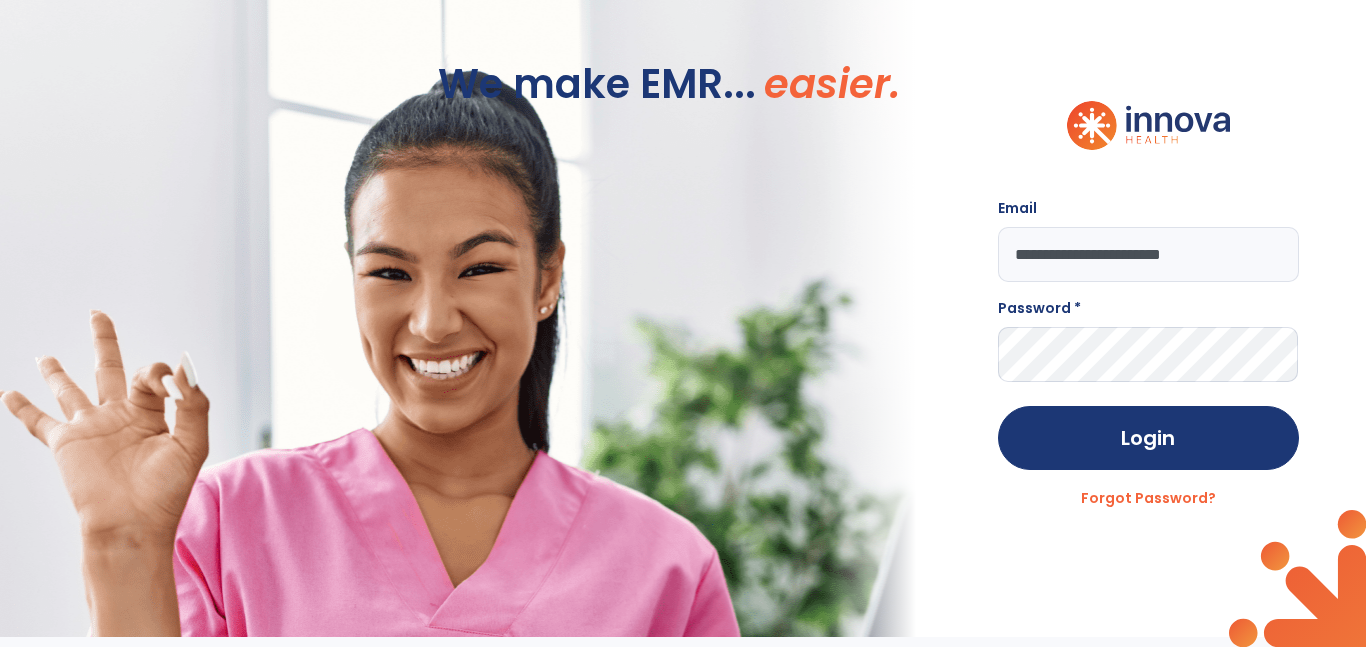 type on "**********" 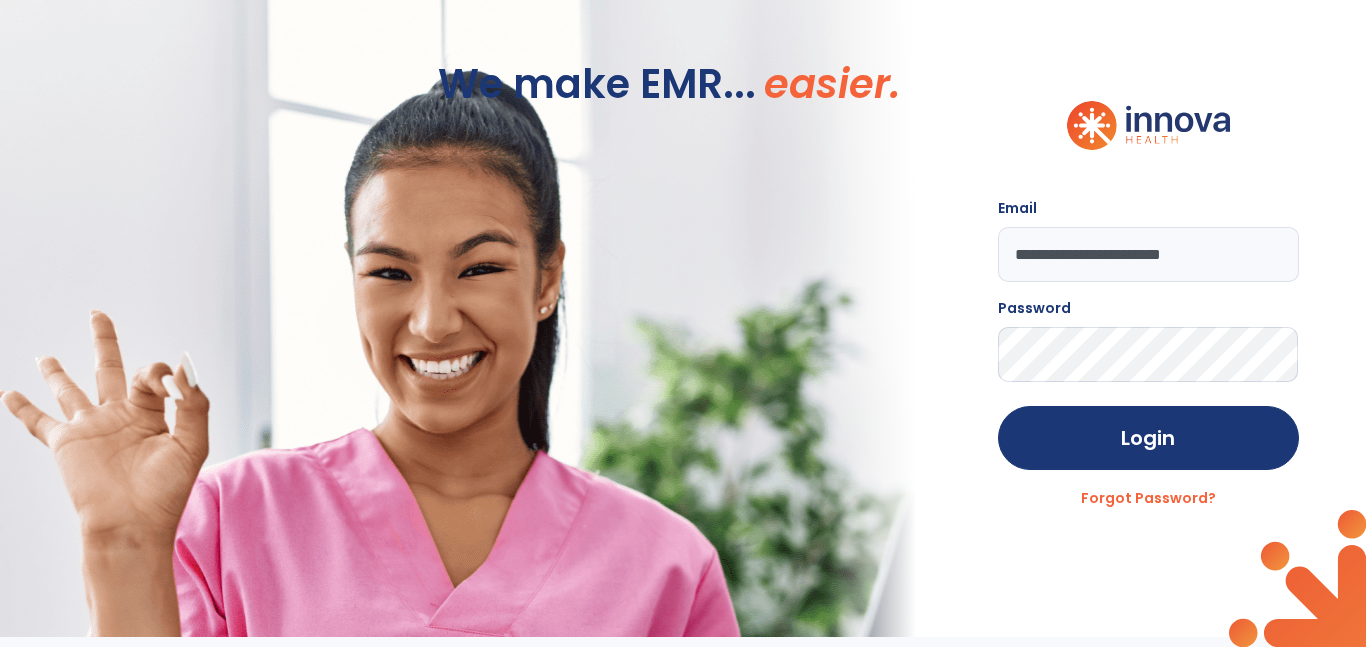 click on "Login" 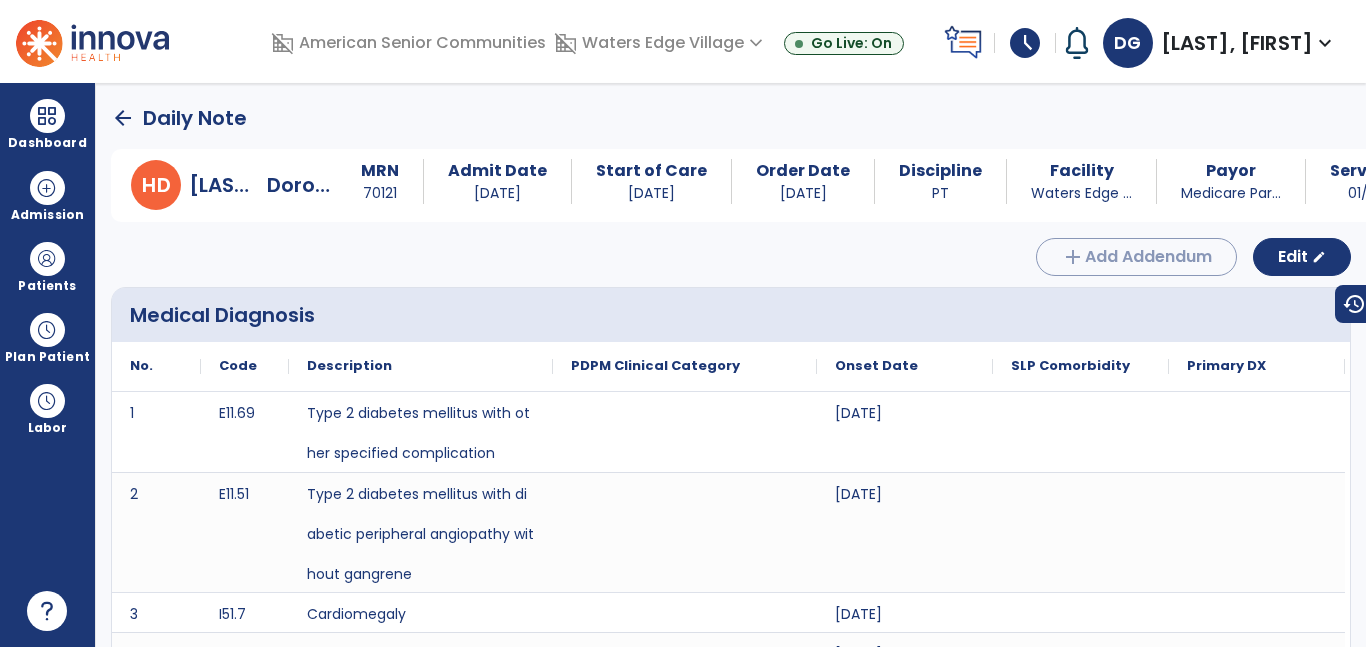 click at bounding box center [685, 692] 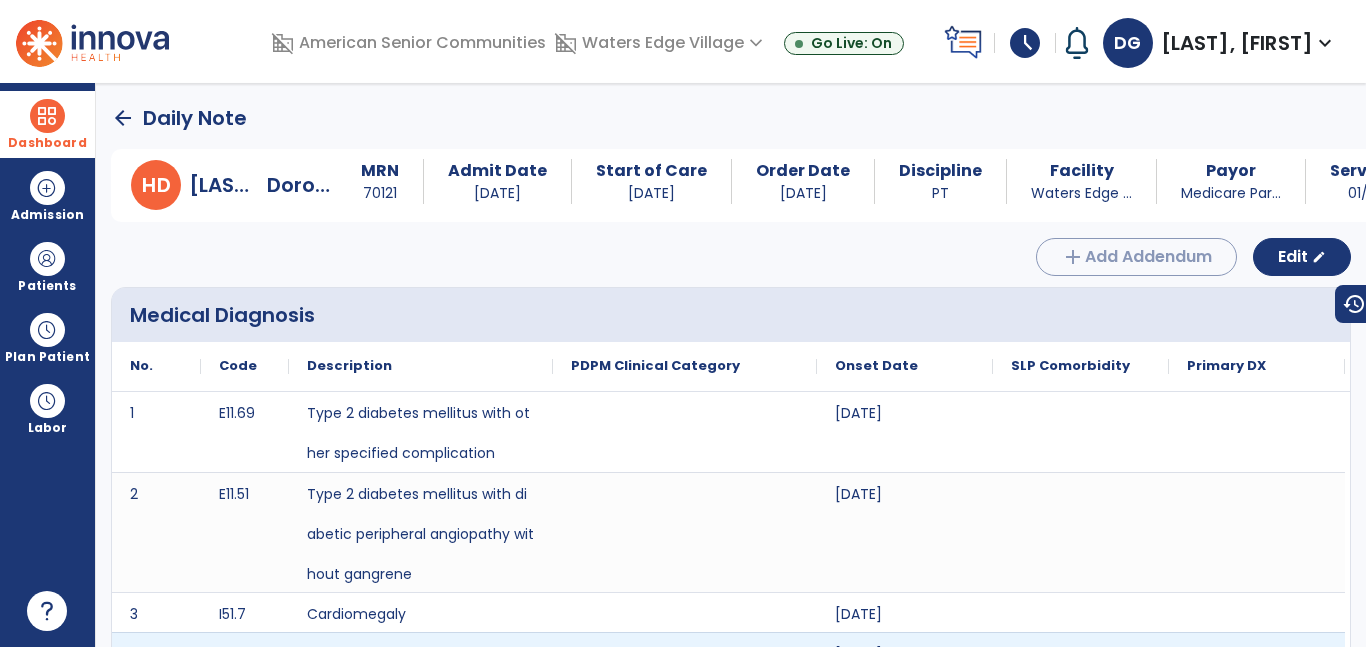 click at bounding box center (47, 116) 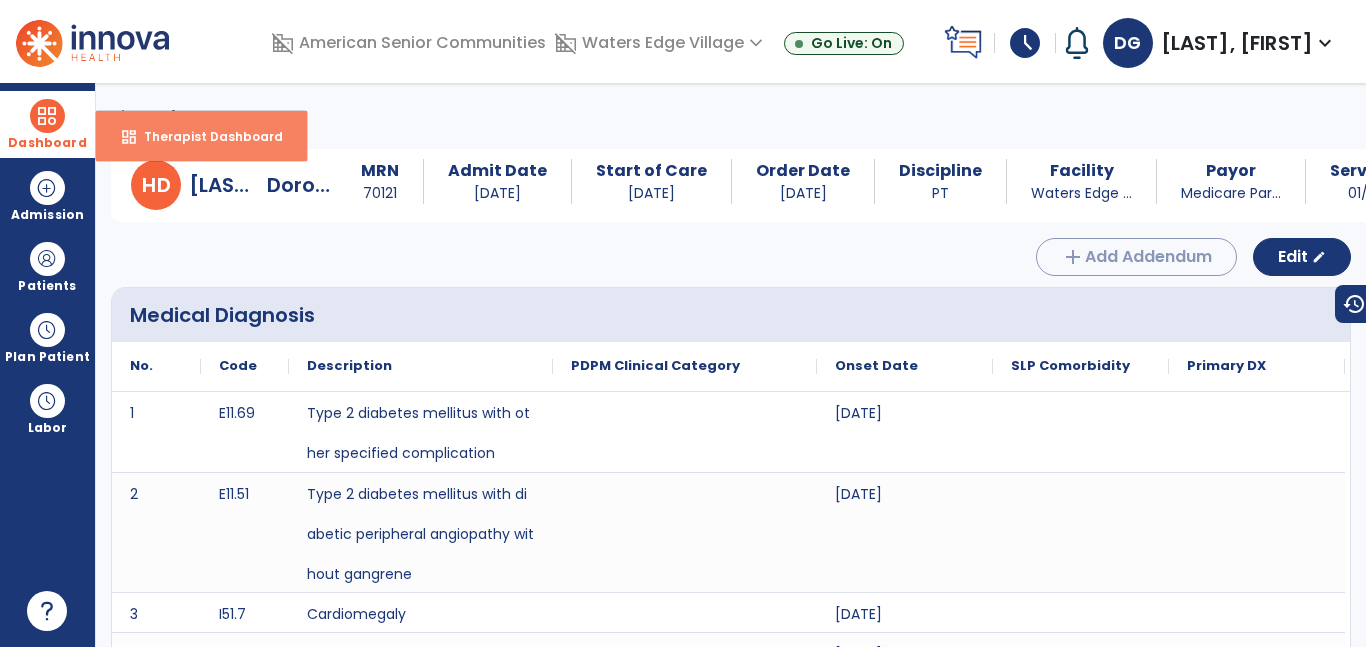 click on "Therapist Dashboard" at bounding box center (205, 136) 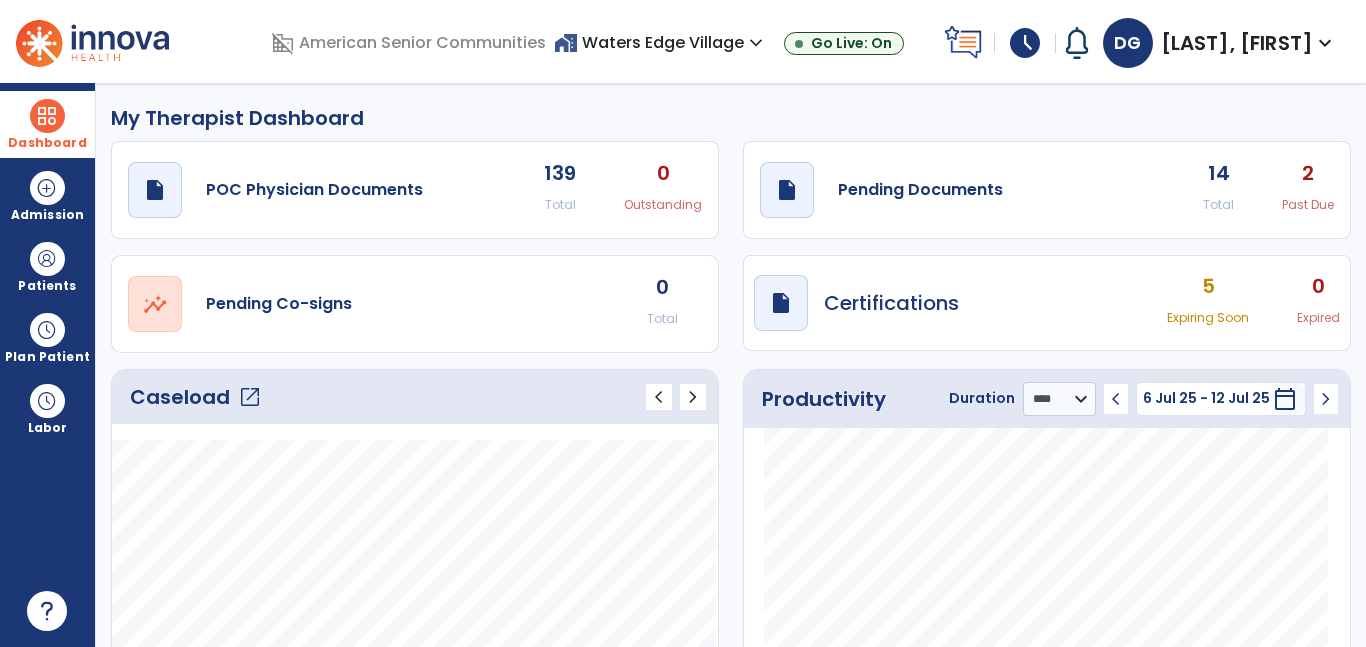click on "open_in_new" 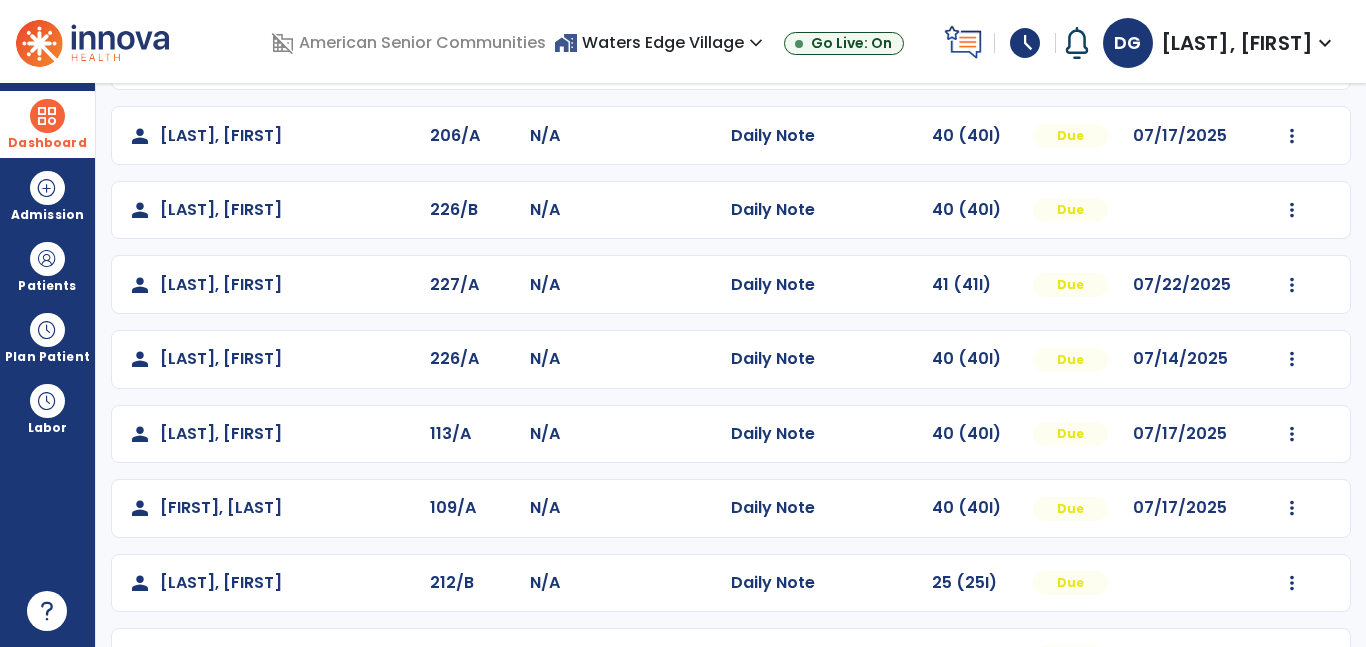 scroll, scrollTop: 0, scrollLeft: 0, axis: both 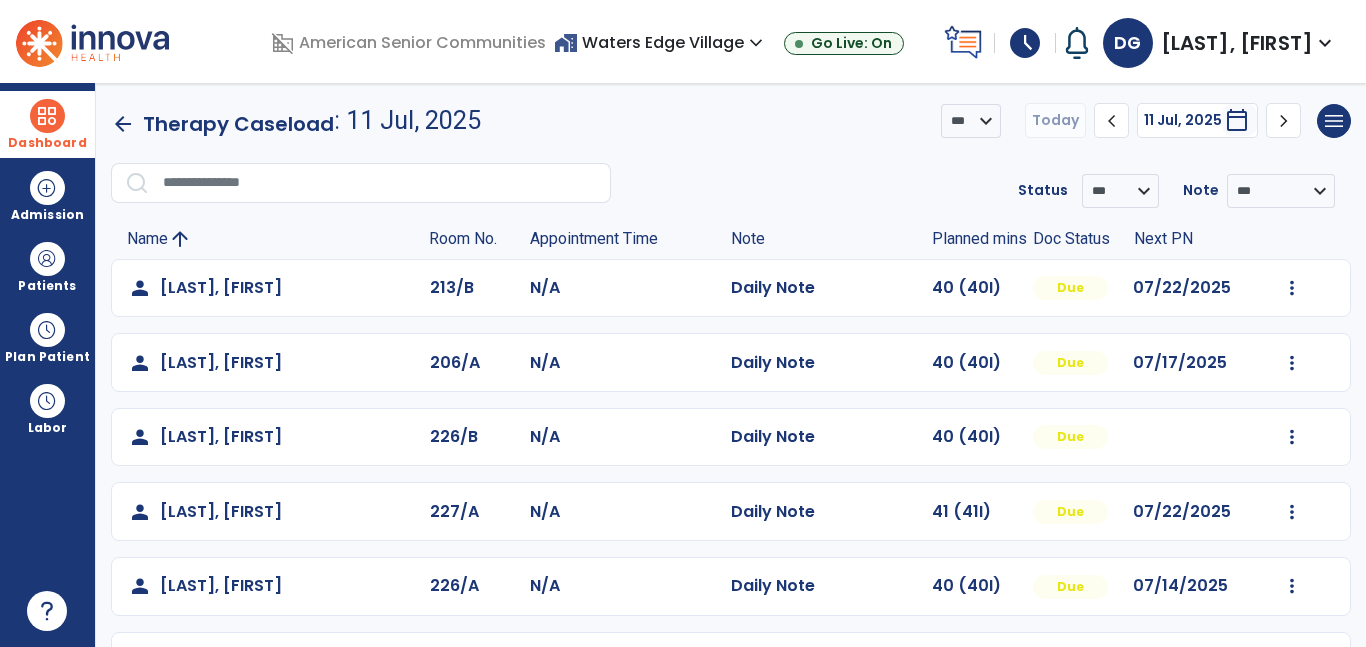 click on "Dashboard" at bounding box center [47, 143] 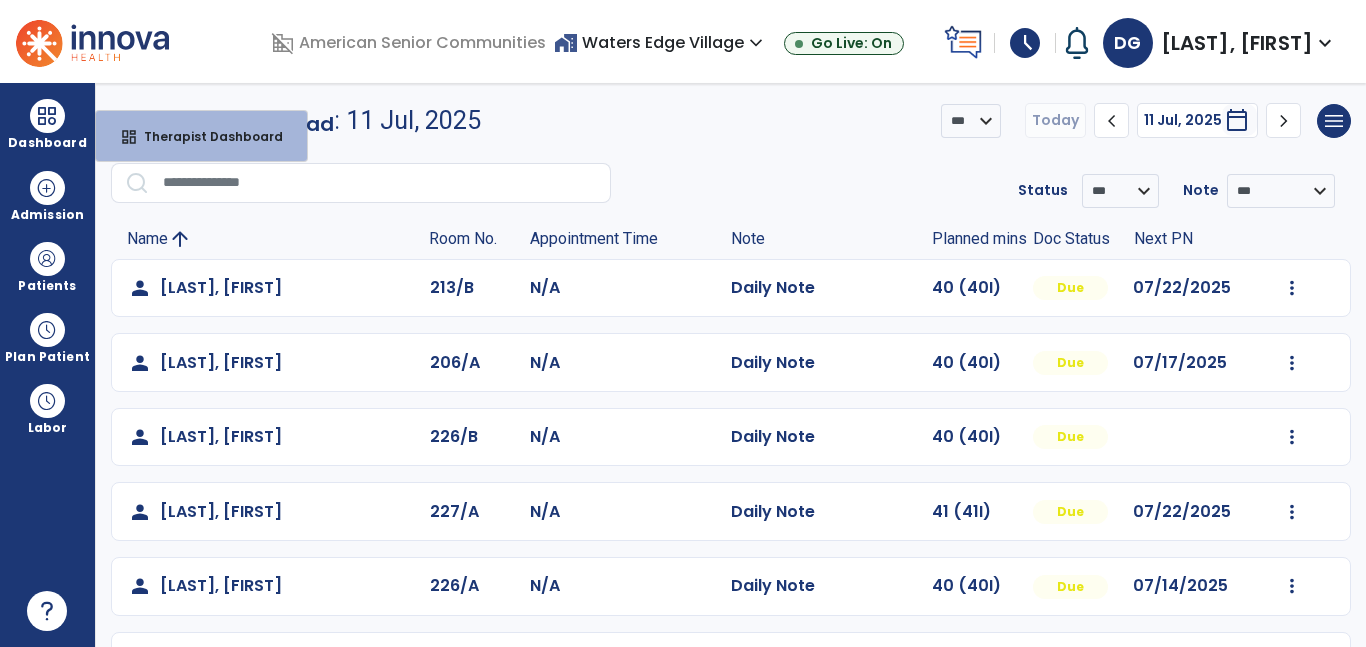 scroll, scrollTop: 494, scrollLeft: 0, axis: vertical 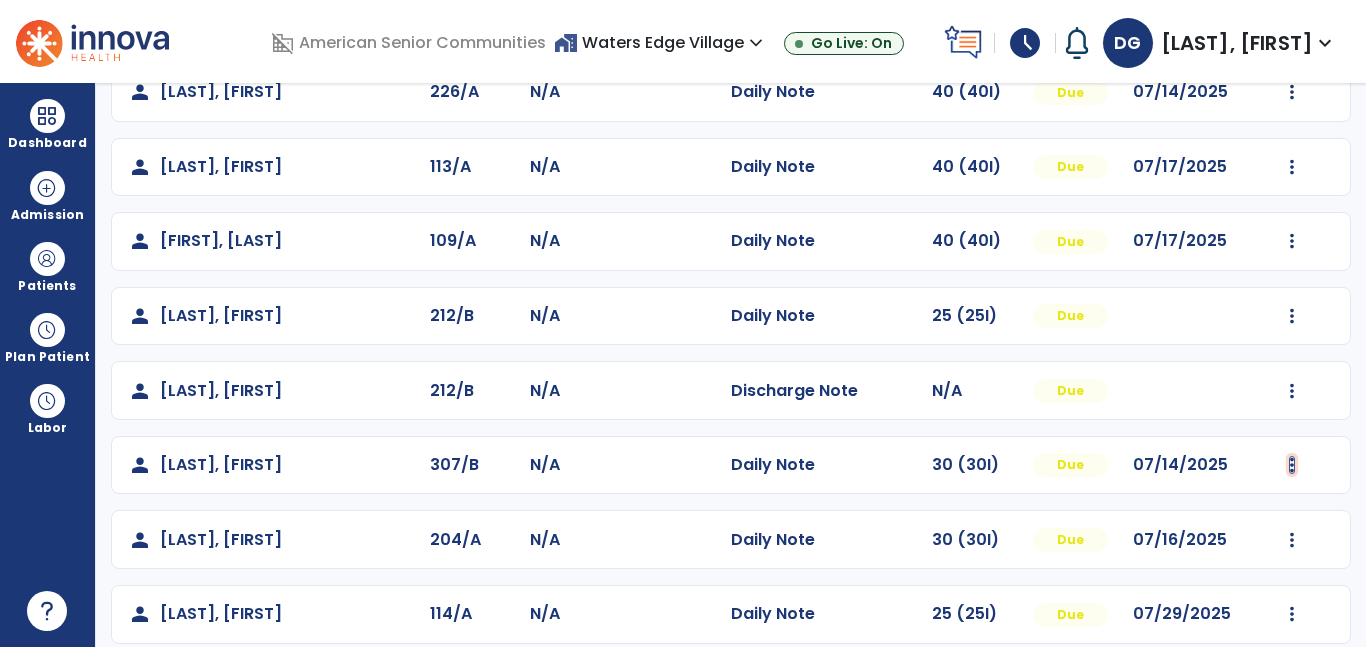 click at bounding box center (1292, -206) 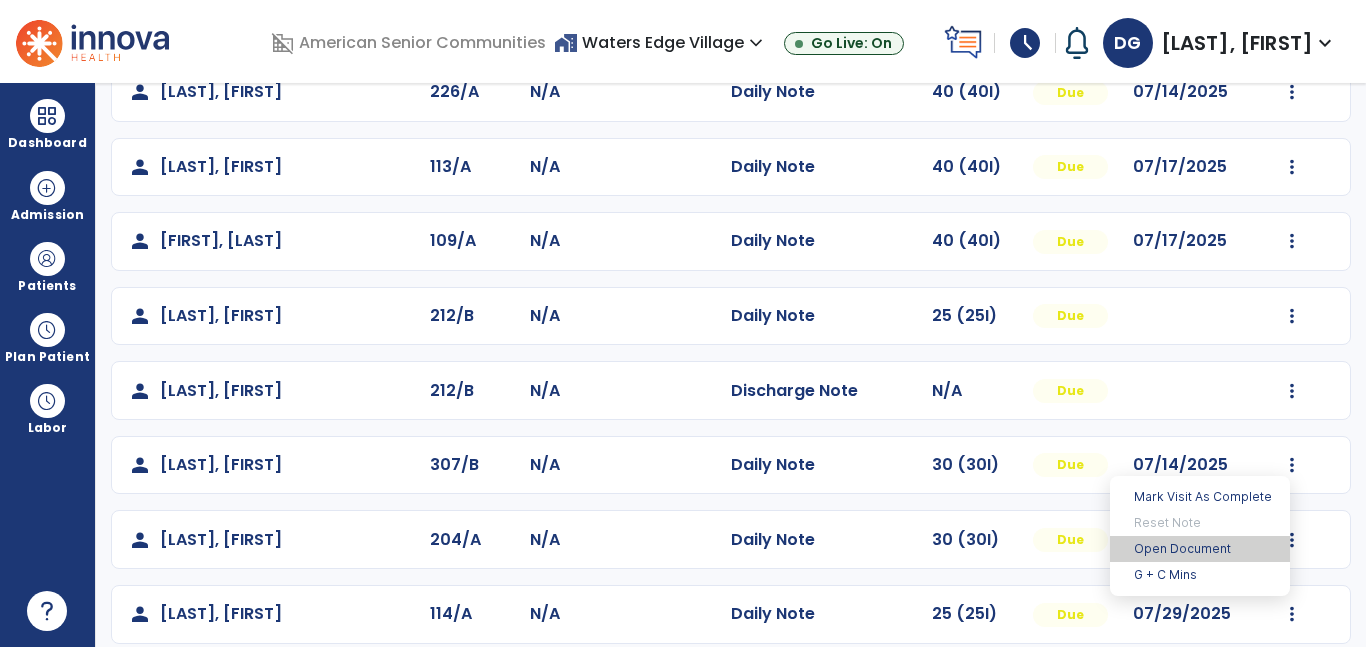 click on "Open Document" at bounding box center (1200, 549) 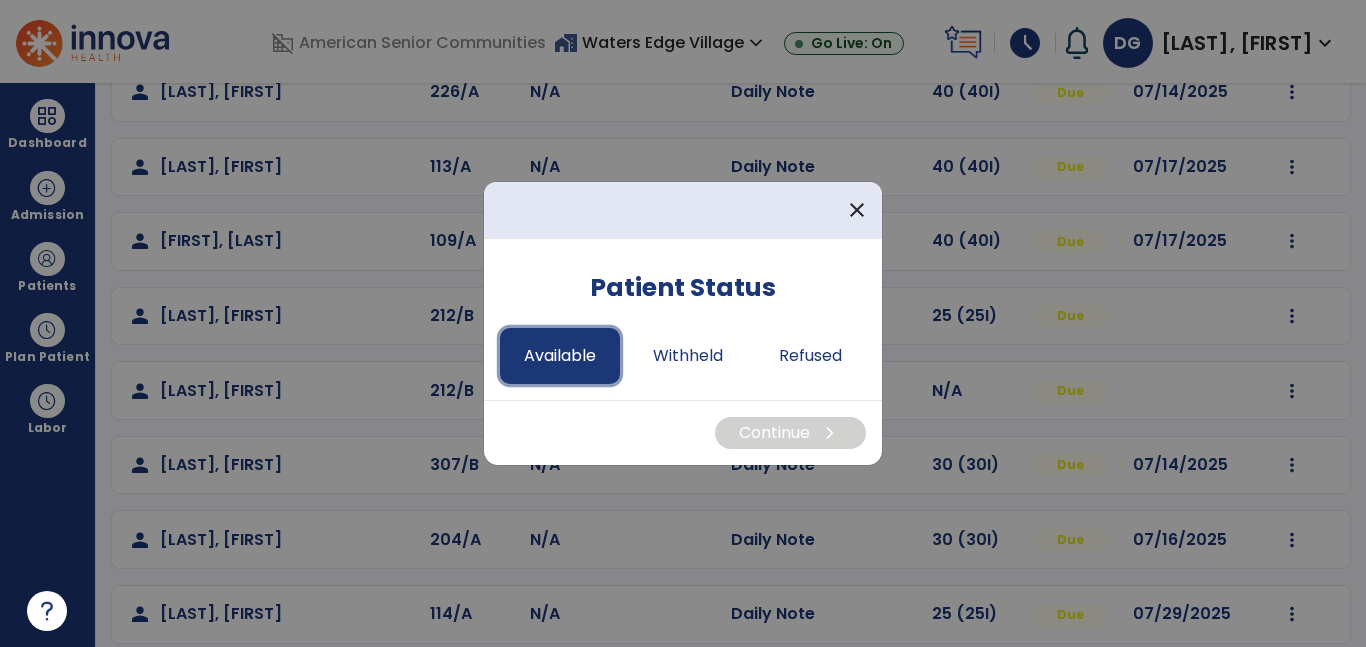 click on "Available" at bounding box center (560, 356) 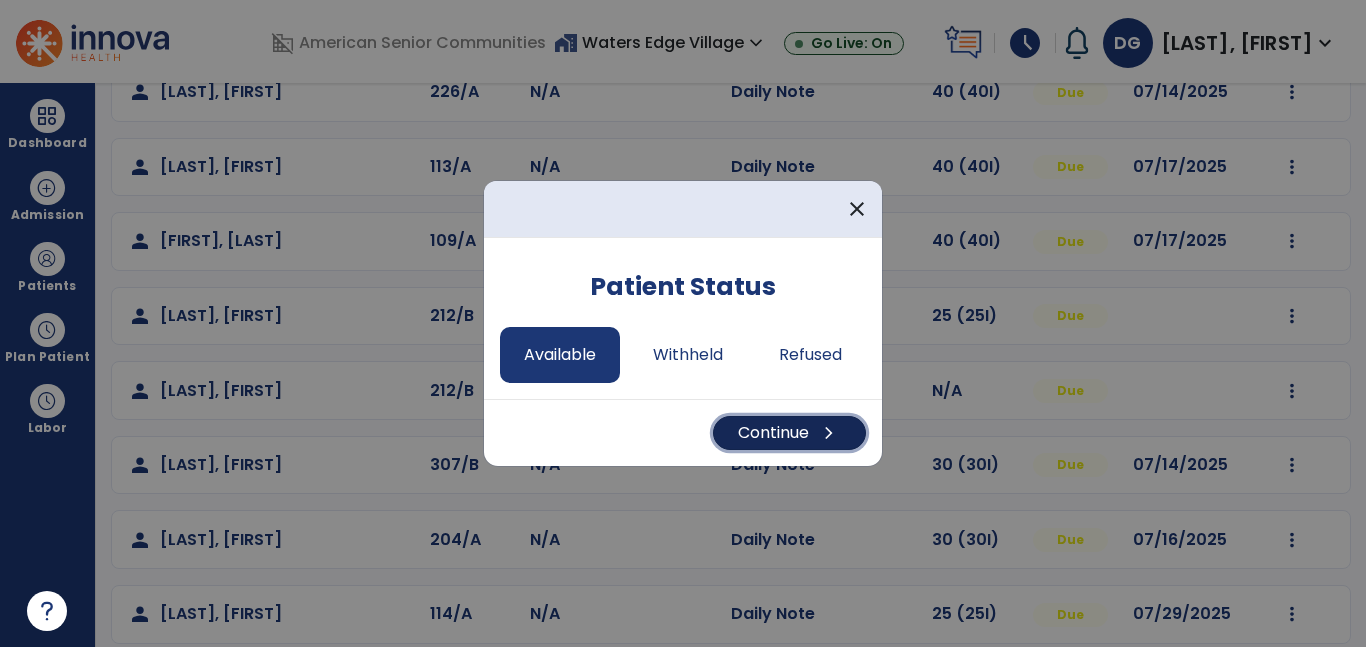 click on "Continue   chevron_right" at bounding box center [789, 433] 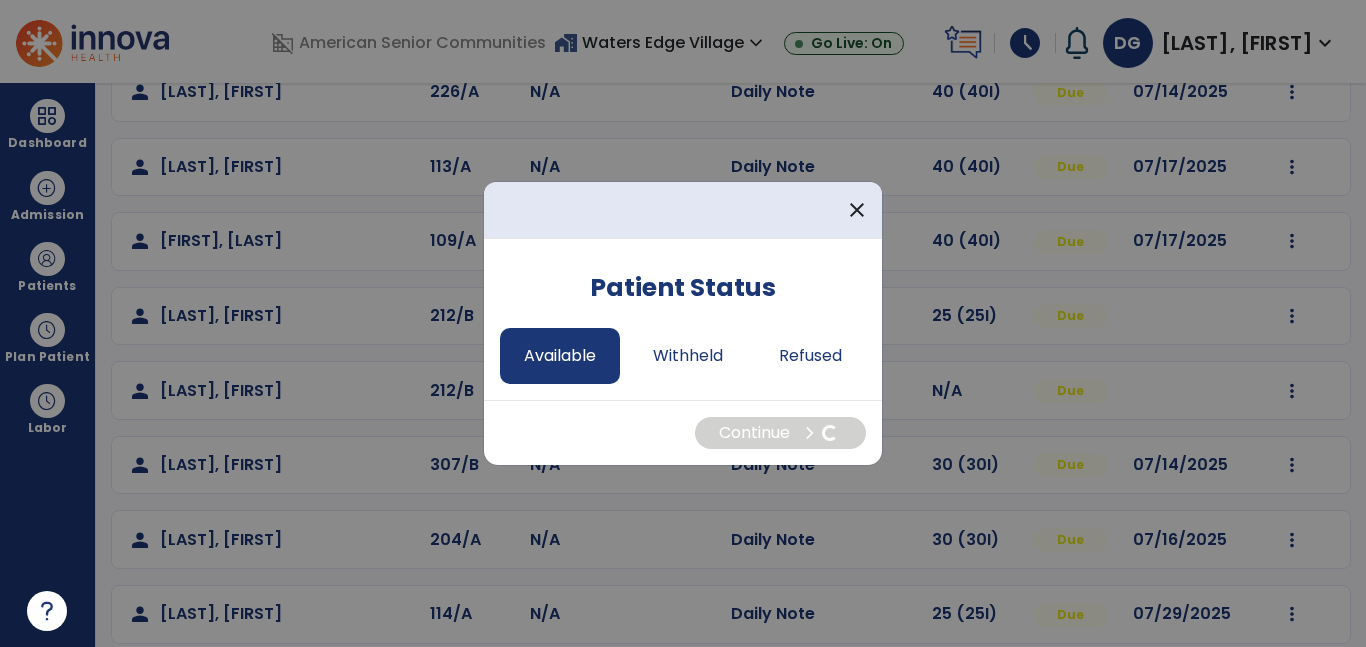 select on "*" 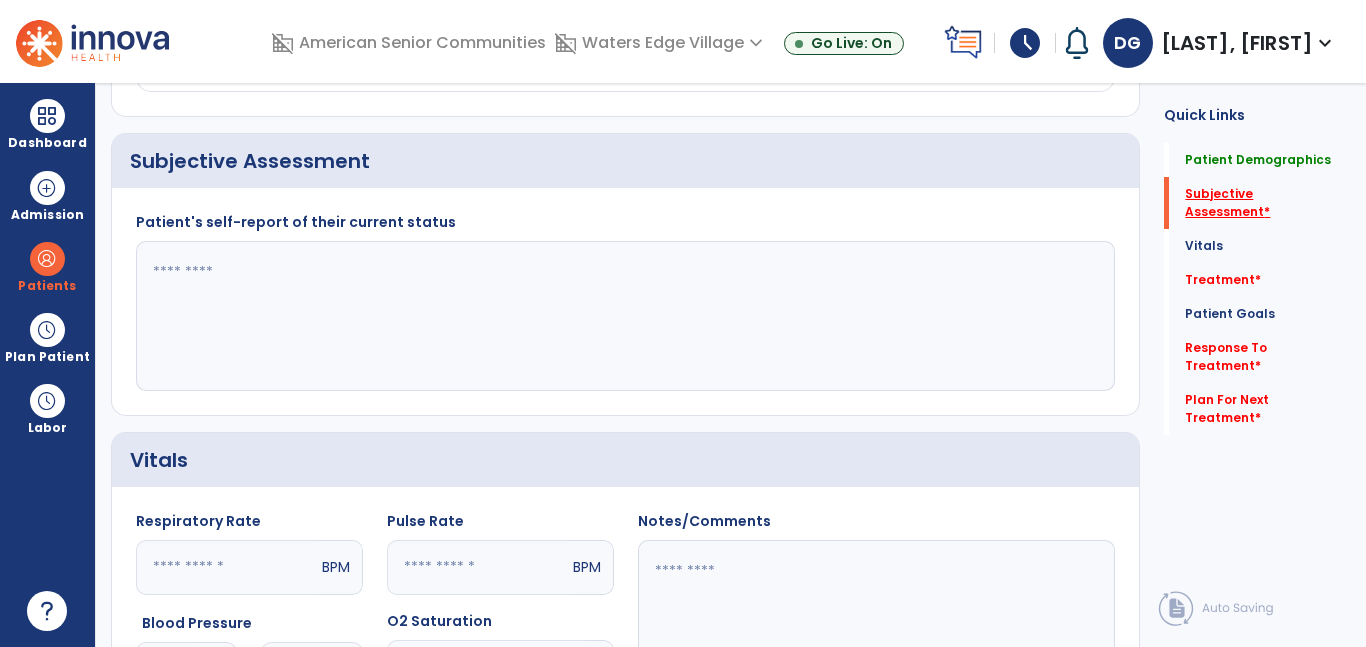 click on "Subjective Assessment   *" 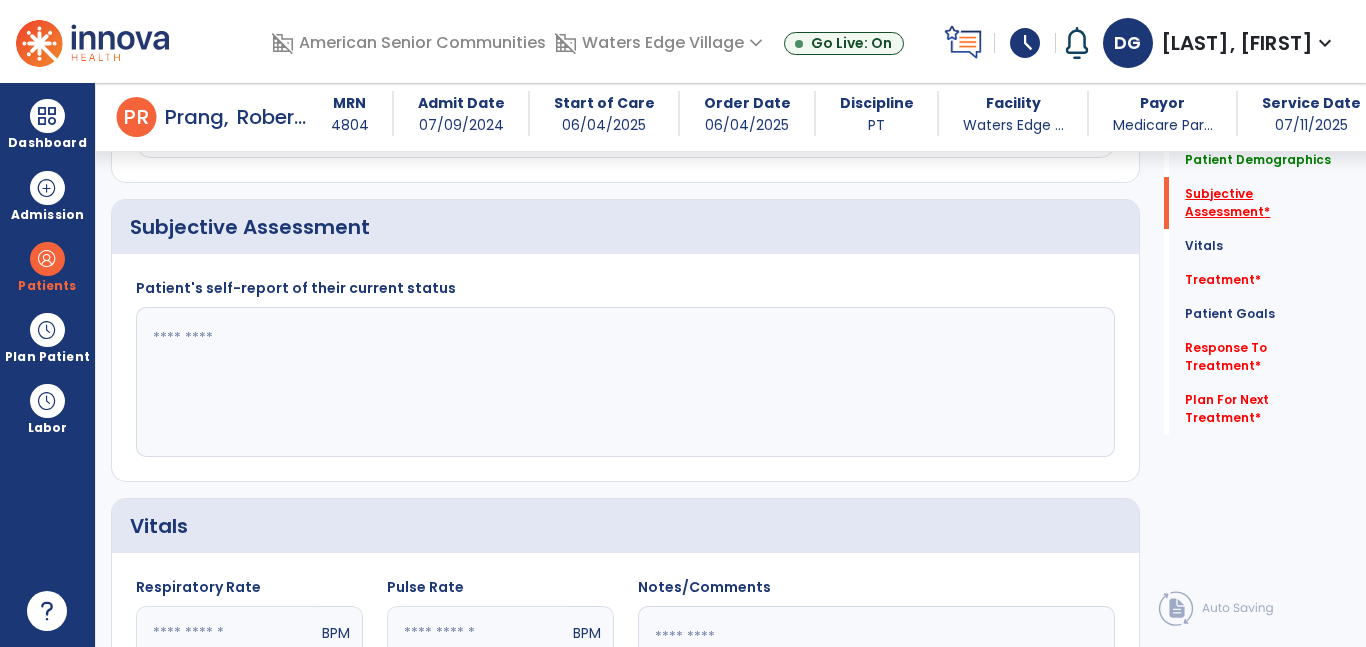scroll, scrollTop: 403, scrollLeft: 0, axis: vertical 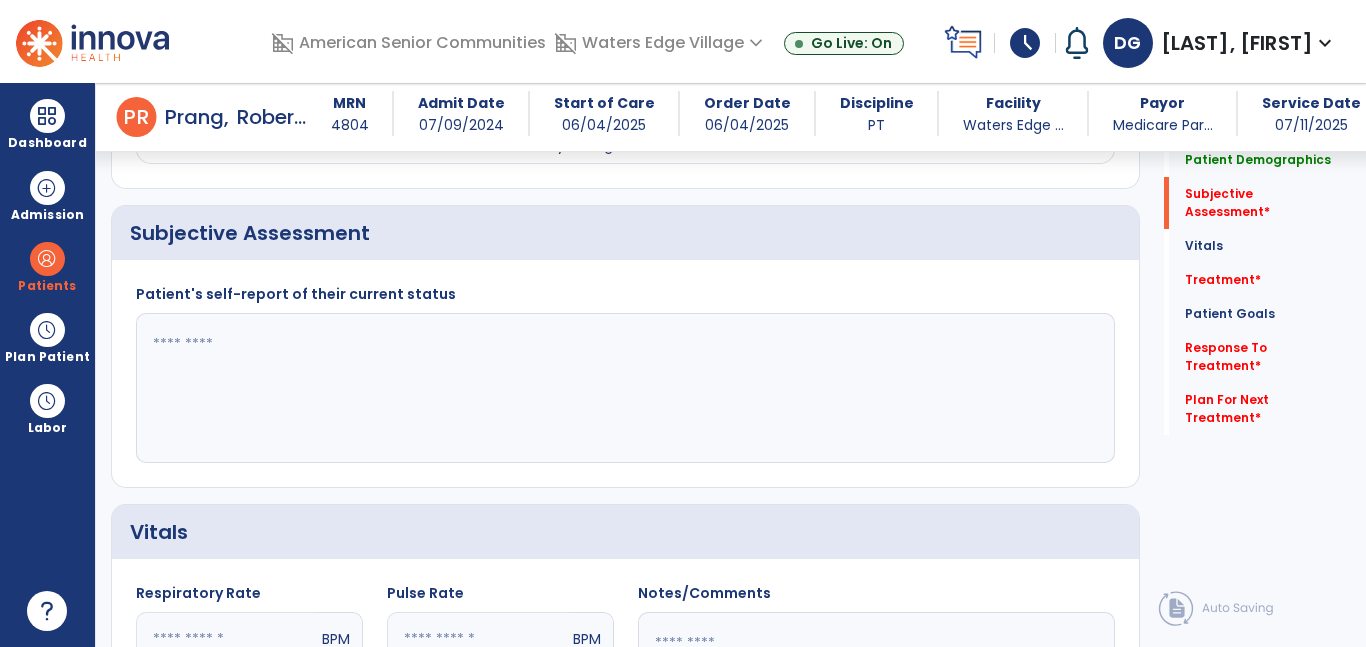 click 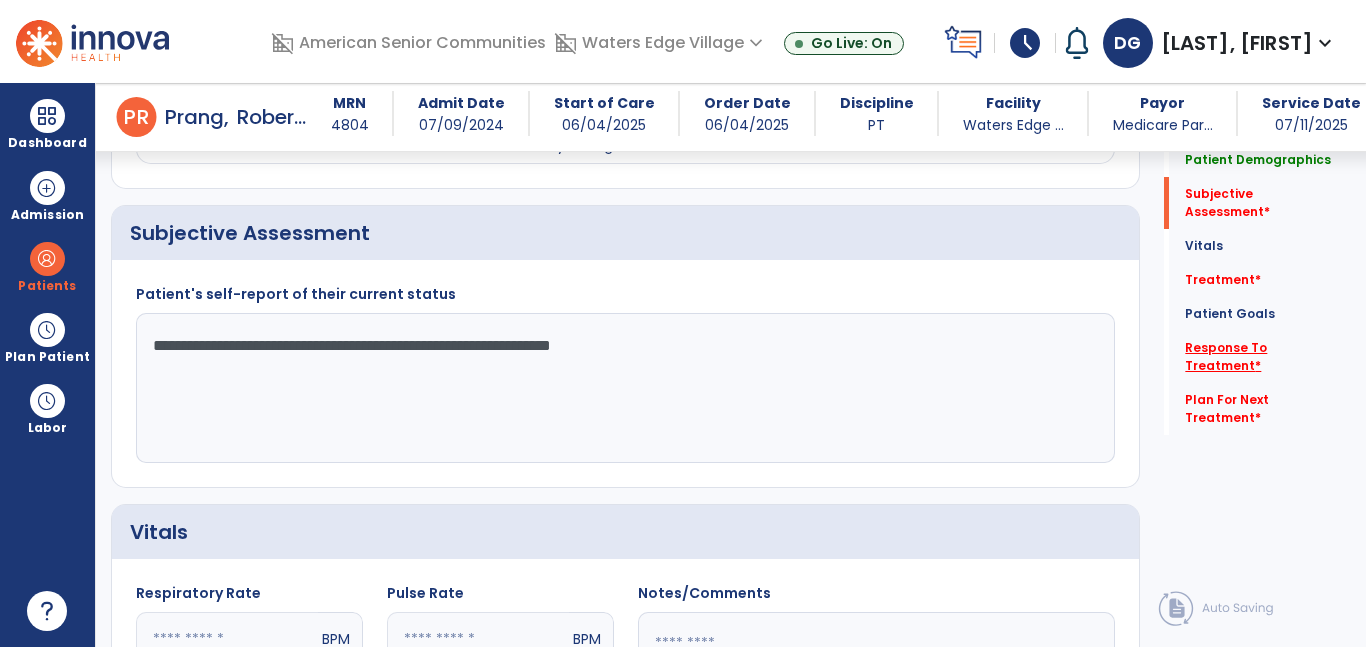 type on "**********" 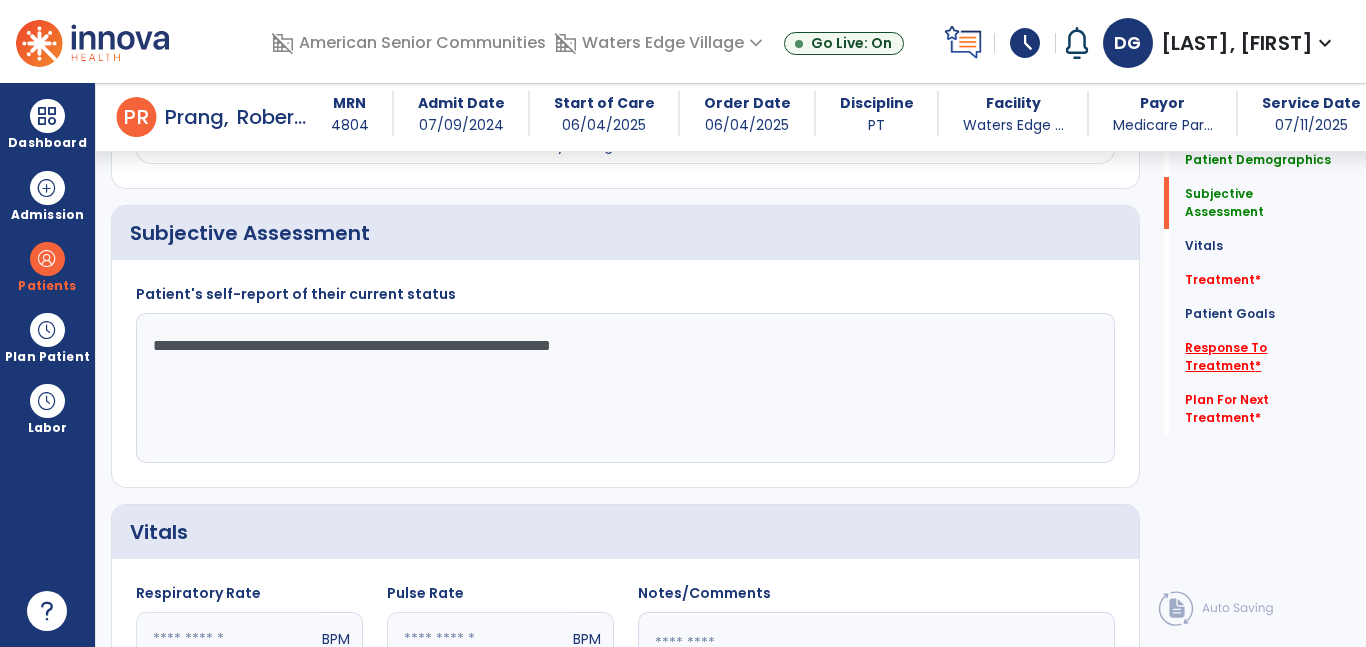 click on "Response To Treatment   *" 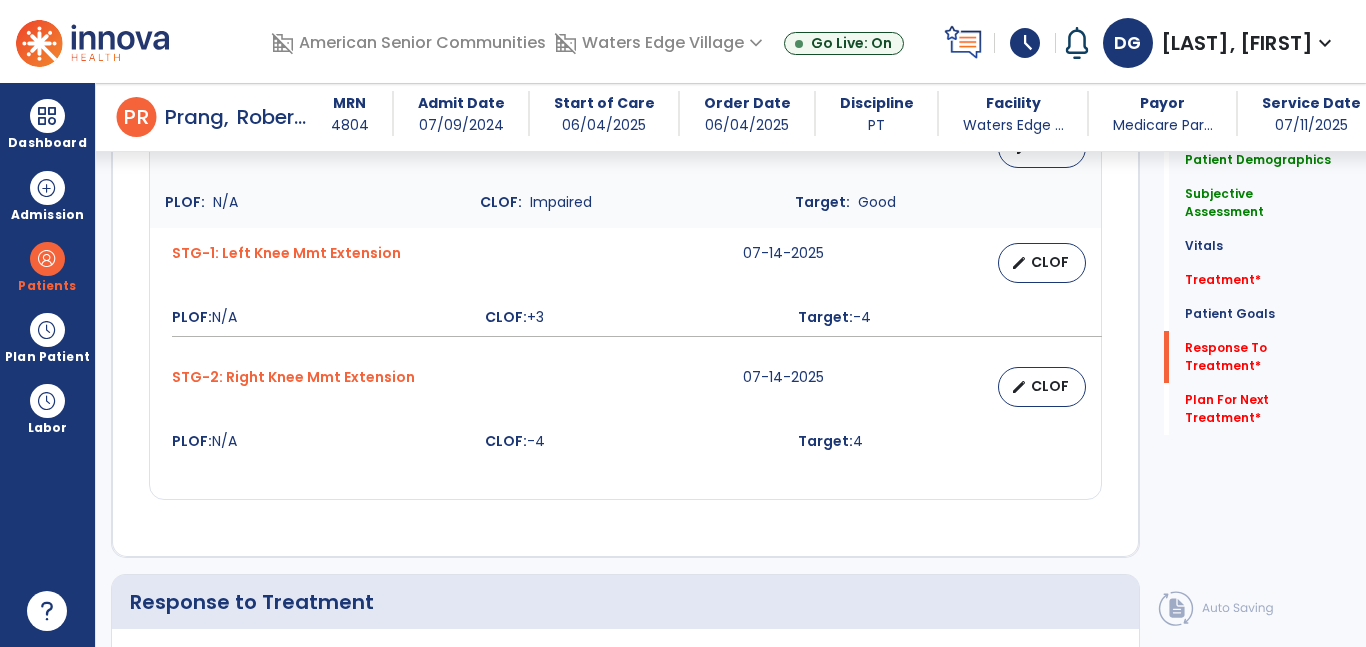 scroll, scrollTop: 3243, scrollLeft: 0, axis: vertical 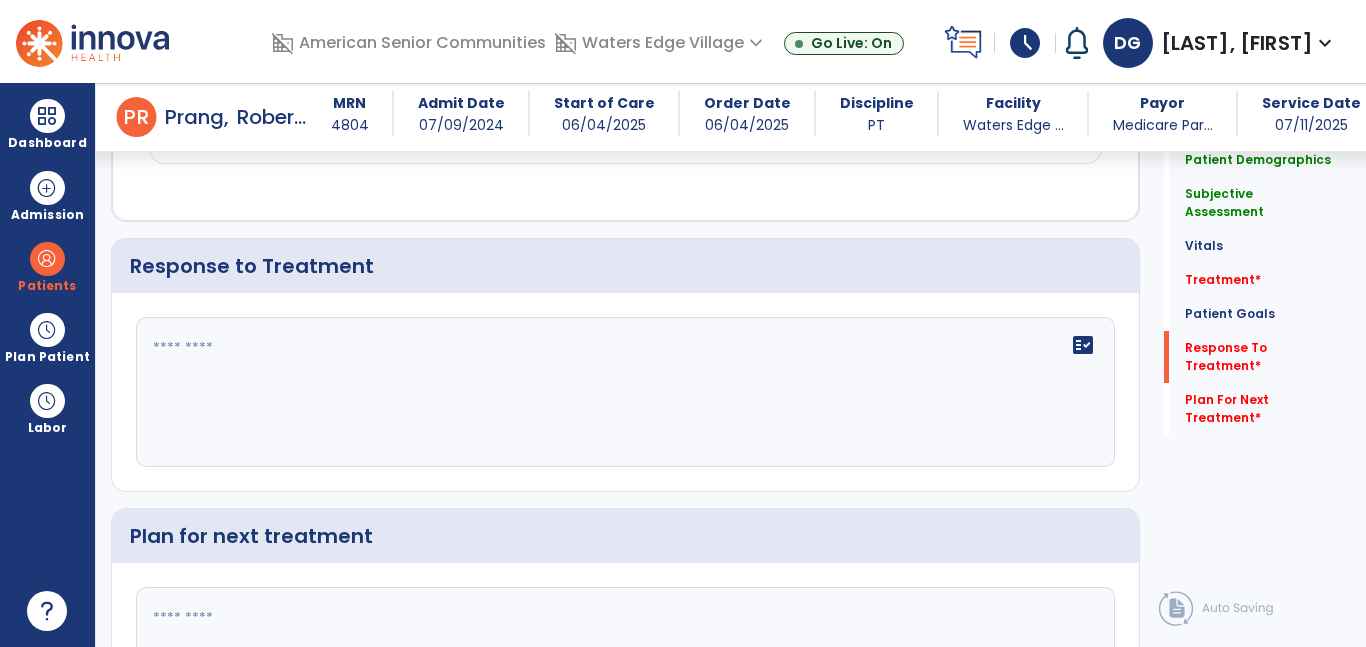 click on "fact_check" 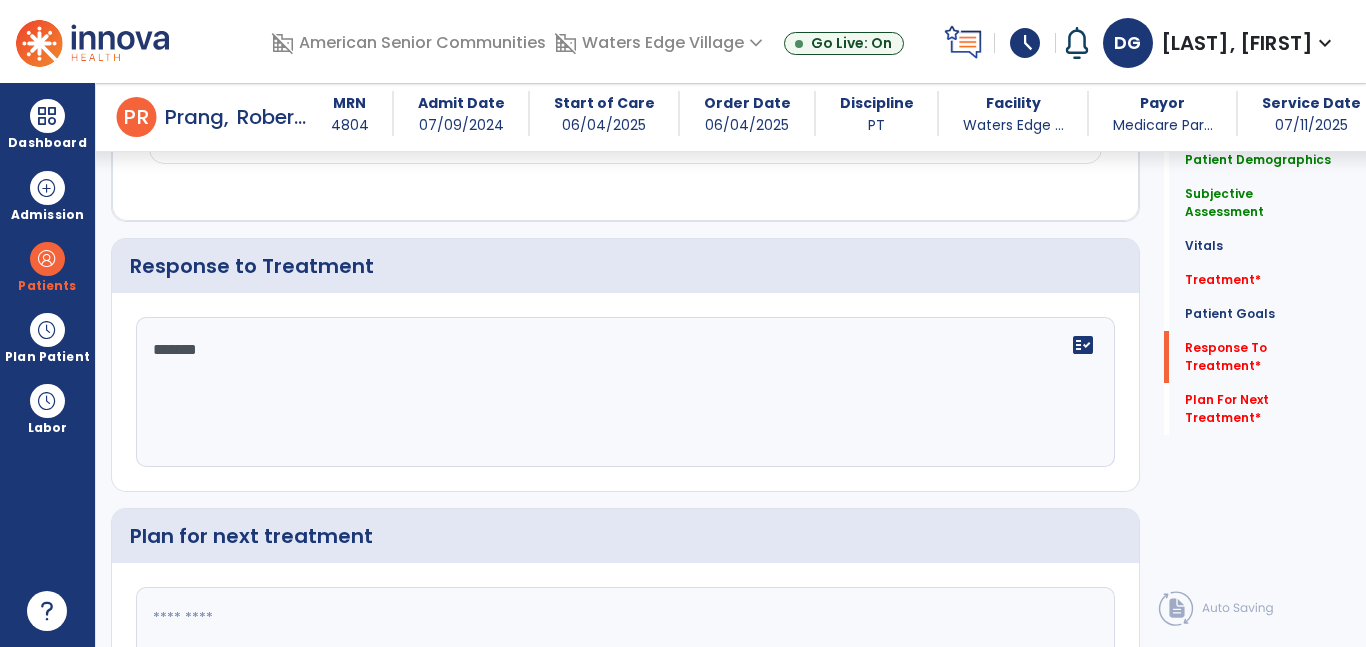 type on "********" 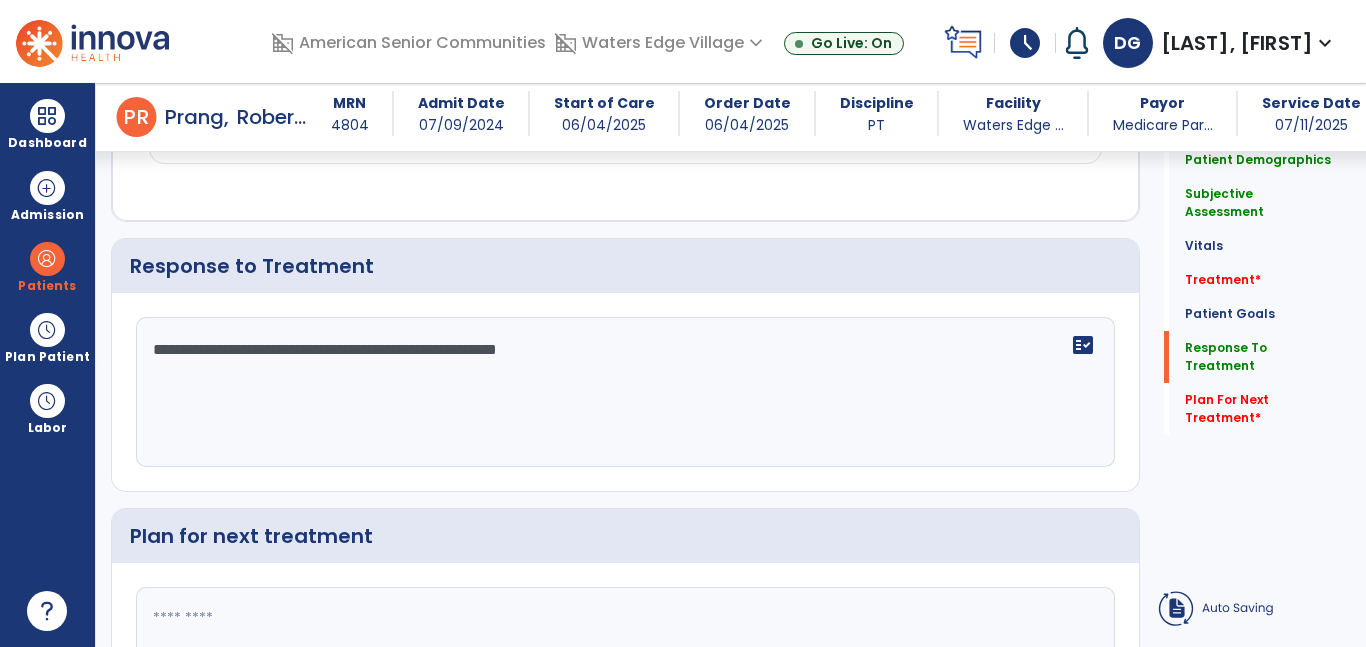 type on "**********" 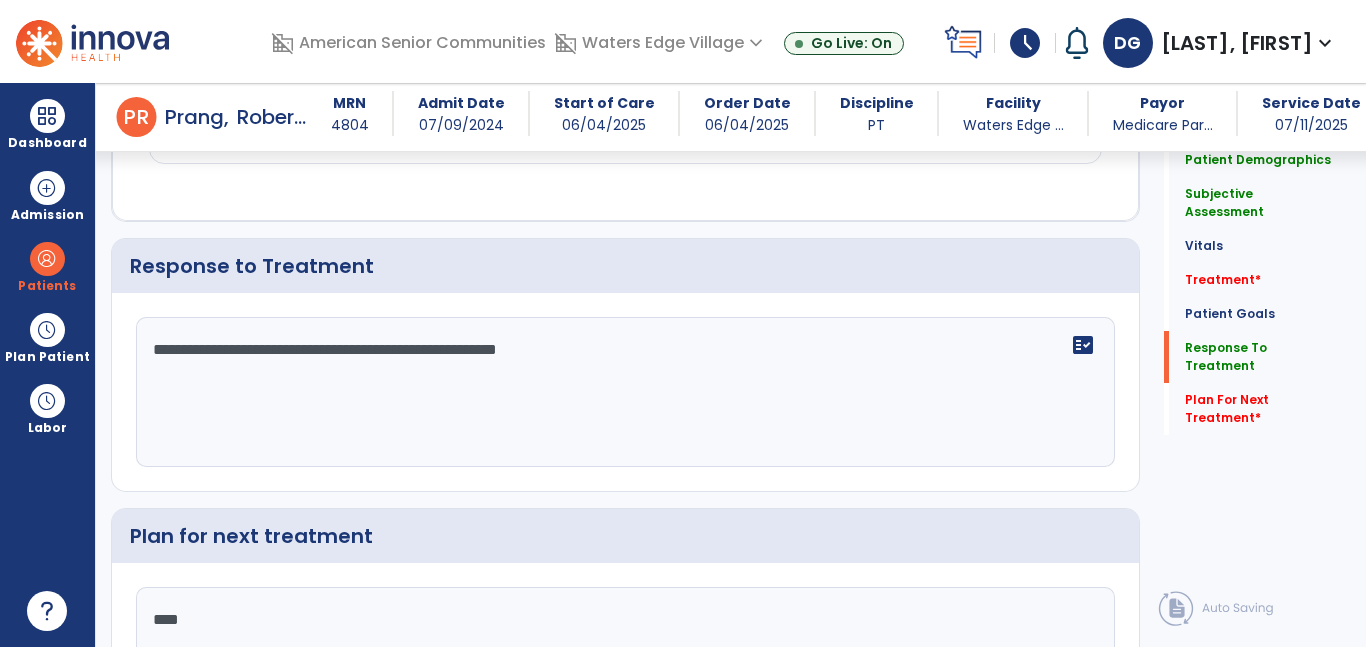 type on "*****" 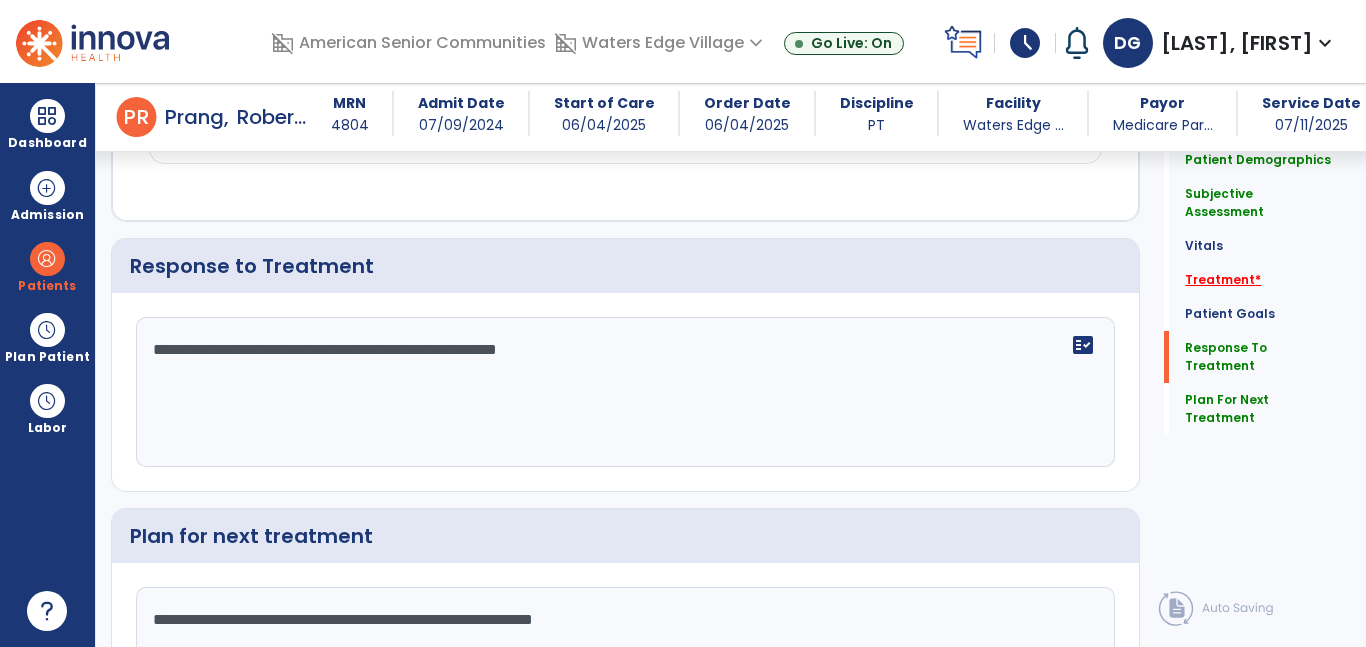 type on "**********" 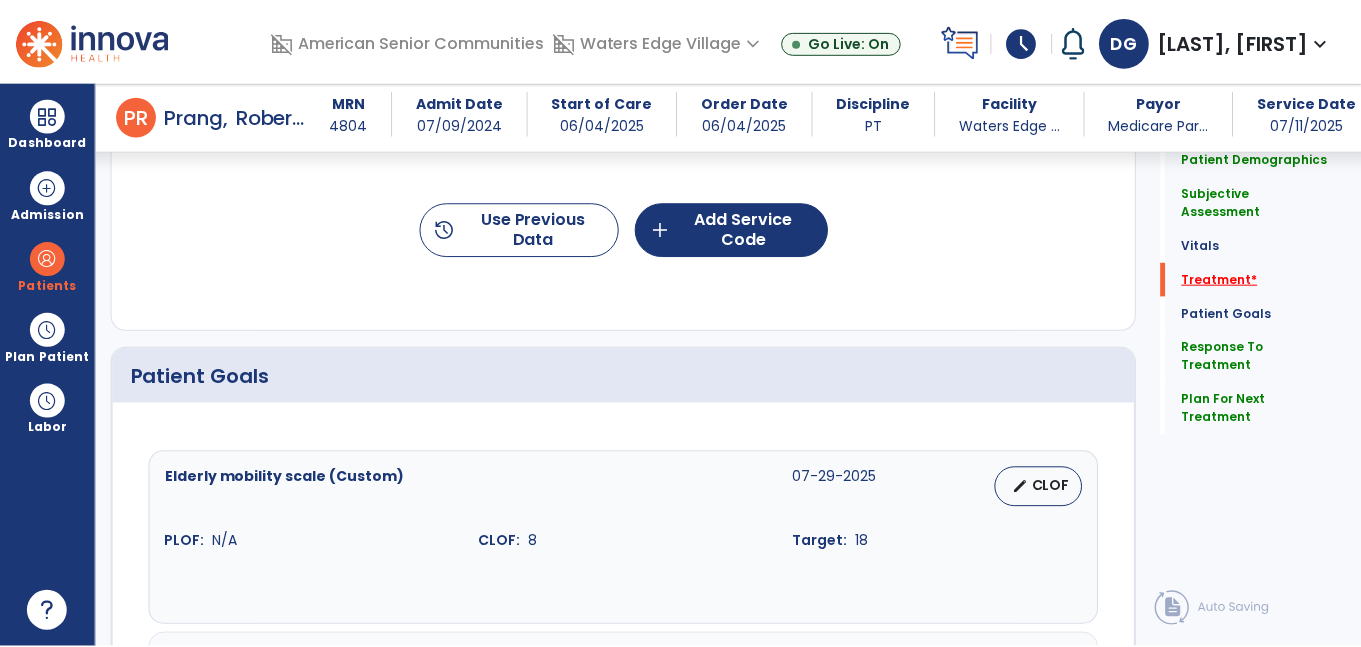 scroll, scrollTop: 1092, scrollLeft: 0, axis: vertical 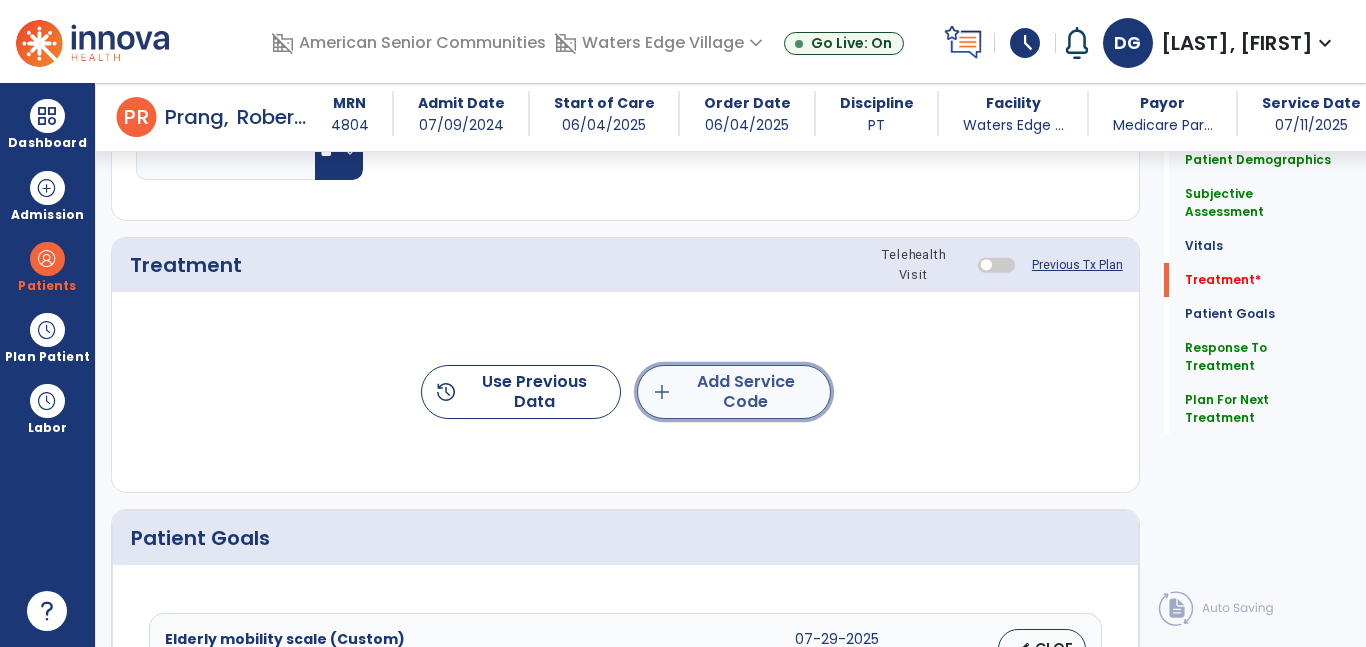 click on "add  Add Service Code" 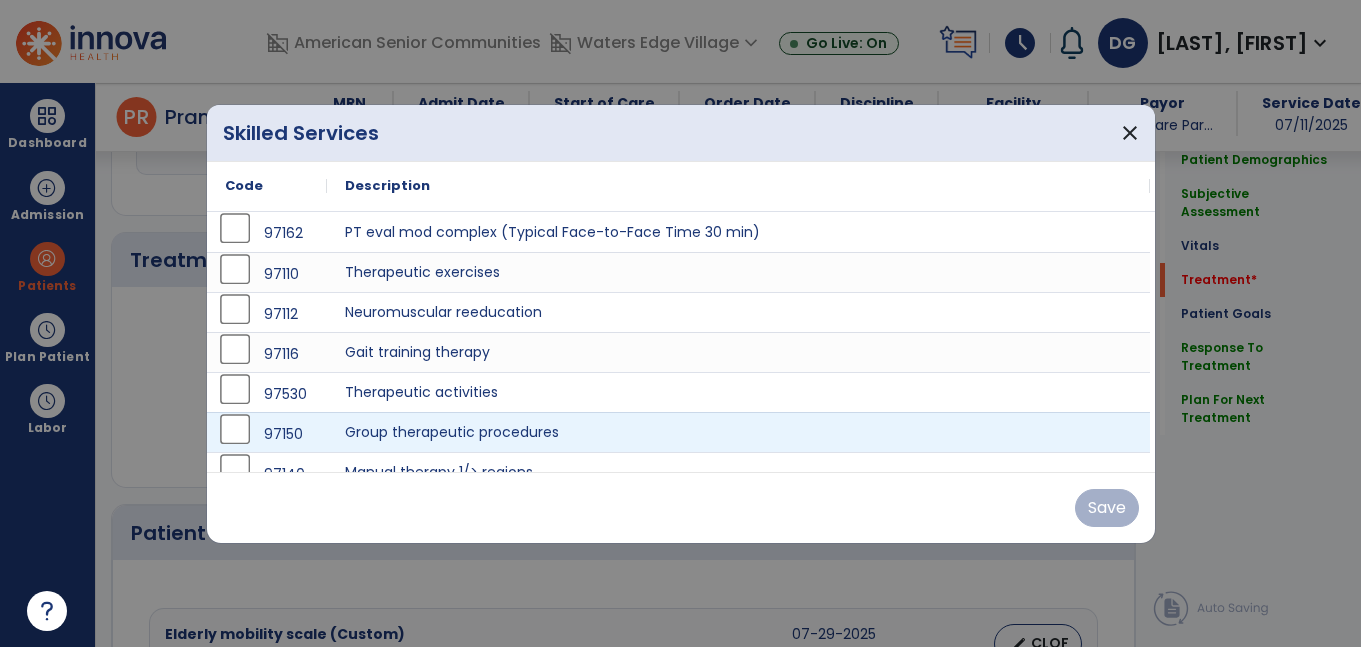 scroll, scrollTop: 1092, scrollLeft: 0, axis: vertical 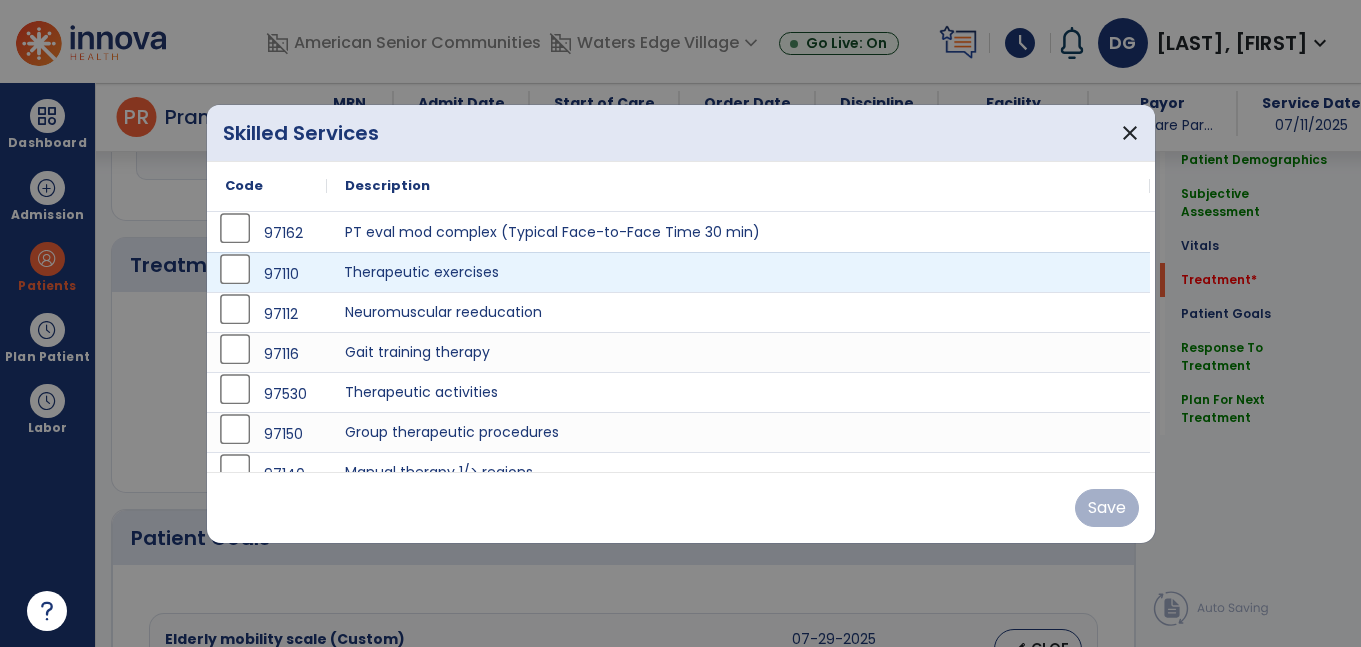 click on "Therapeutic exercises" at bounding box center [738, 272] 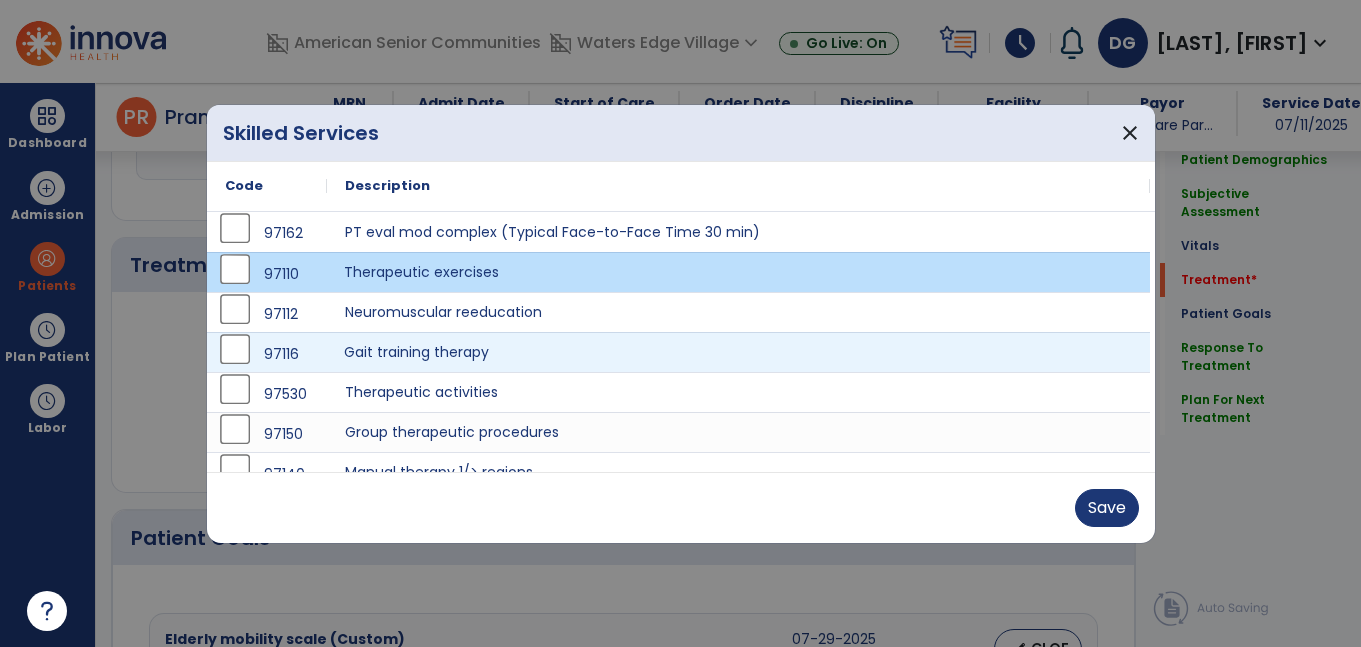 click on "Gait training therapy" at bounding box center (738, 352) 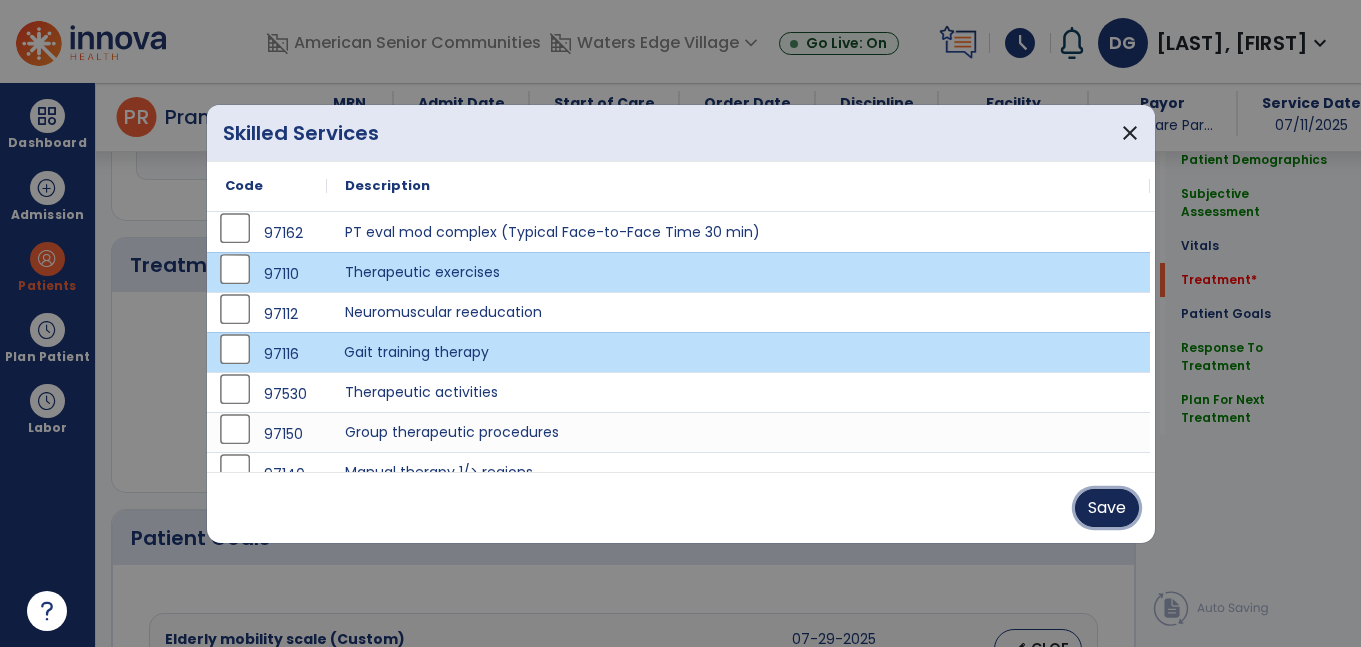 click on "Save" at bounding box center (1107, 508) 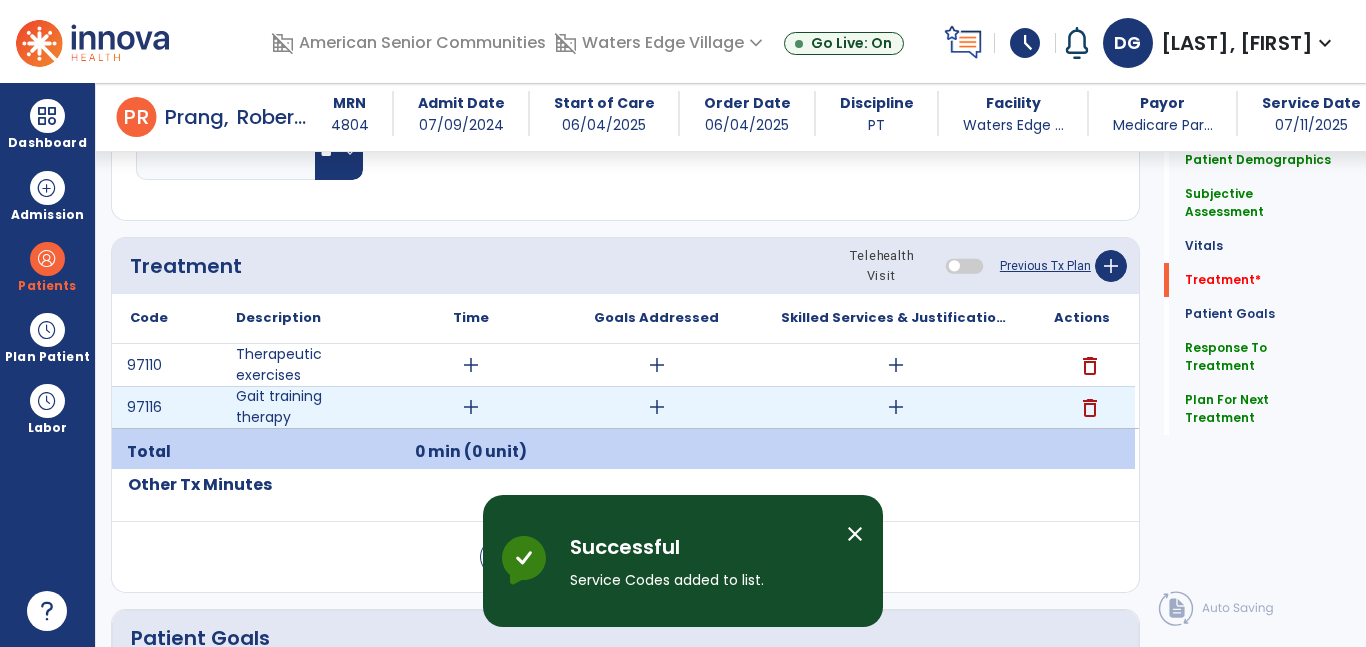 click on "add" at bounding box center [896, 407] 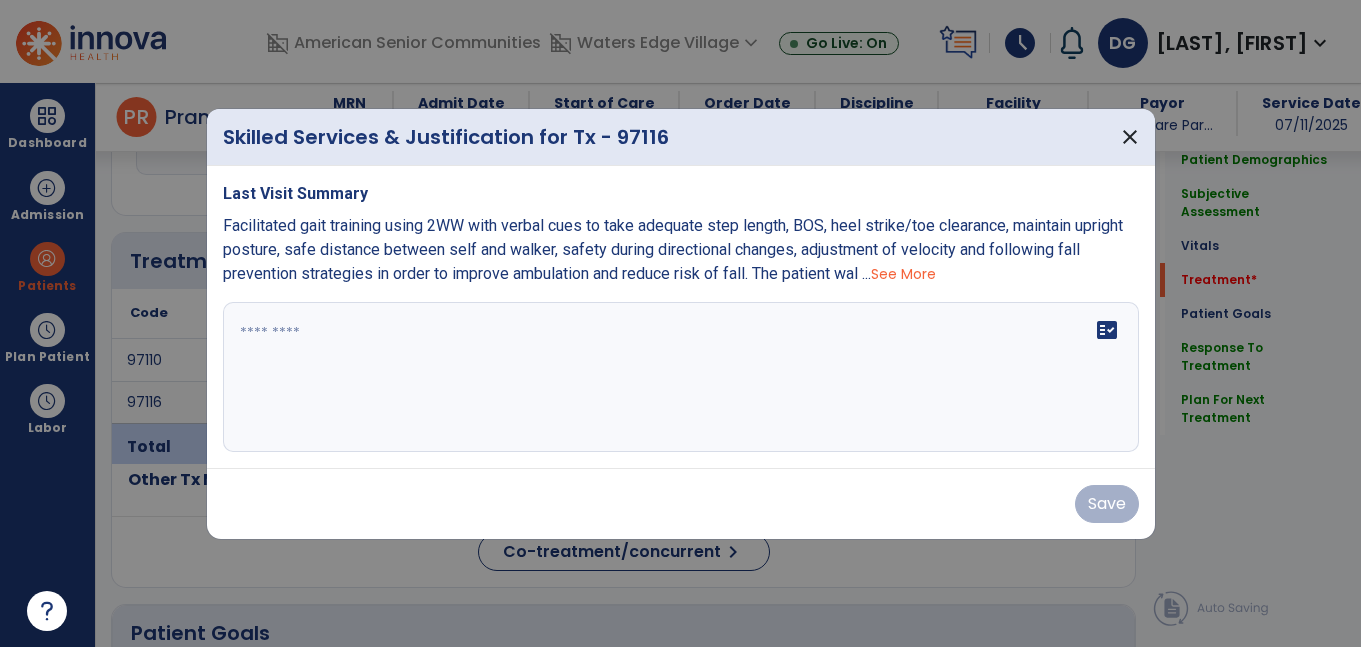 scroll, scrollTop: 1092, scrollLeft: 0, axis: vertical 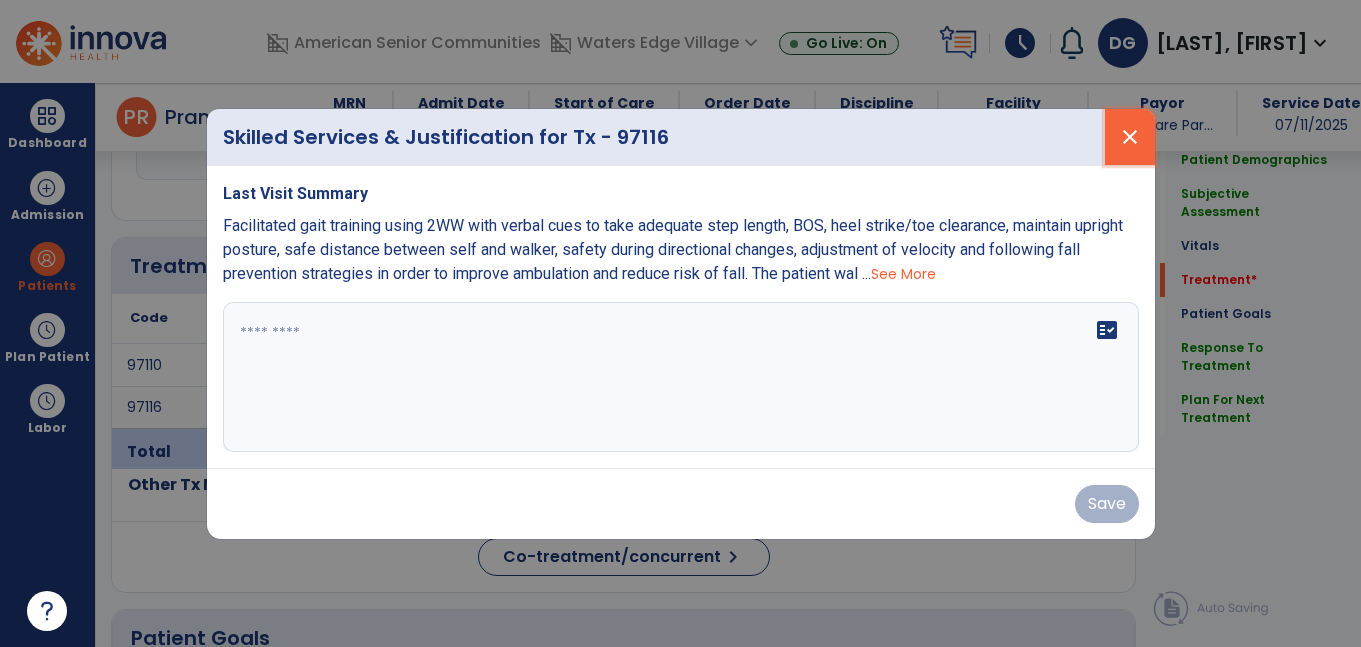 click on "close" at bounding box center (1130, 137) 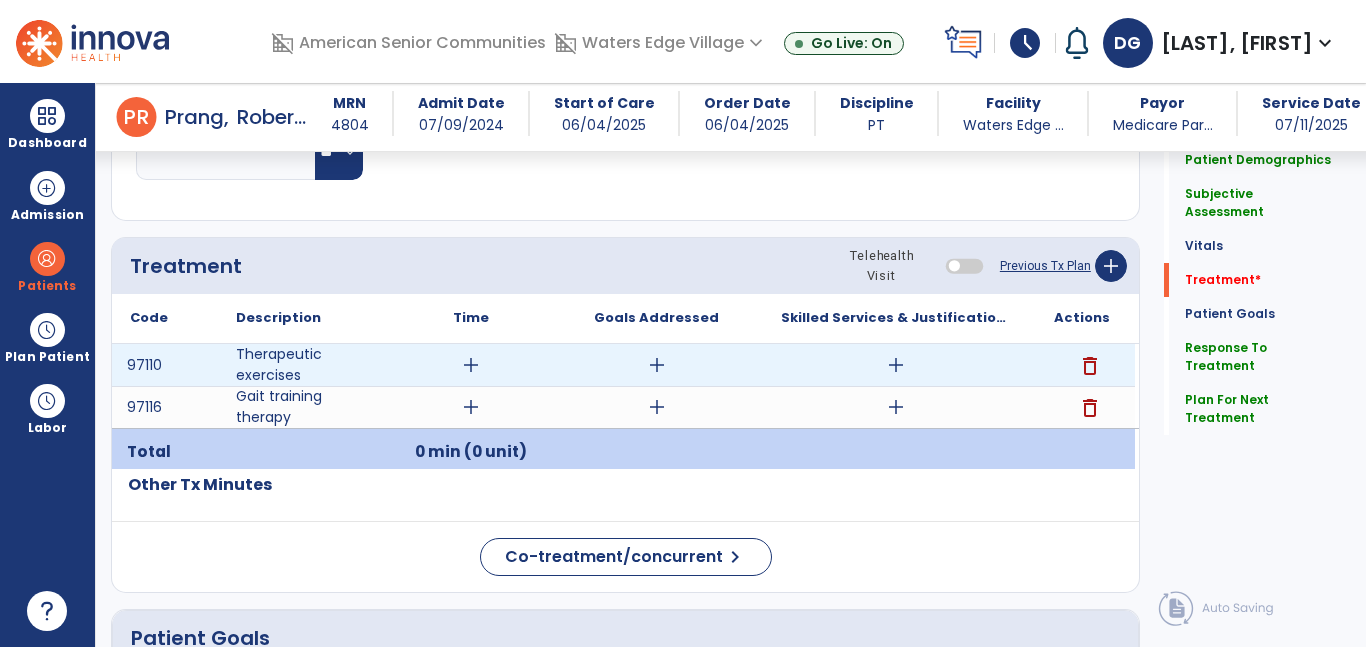 click on "add" at bounding box center [471, 365] 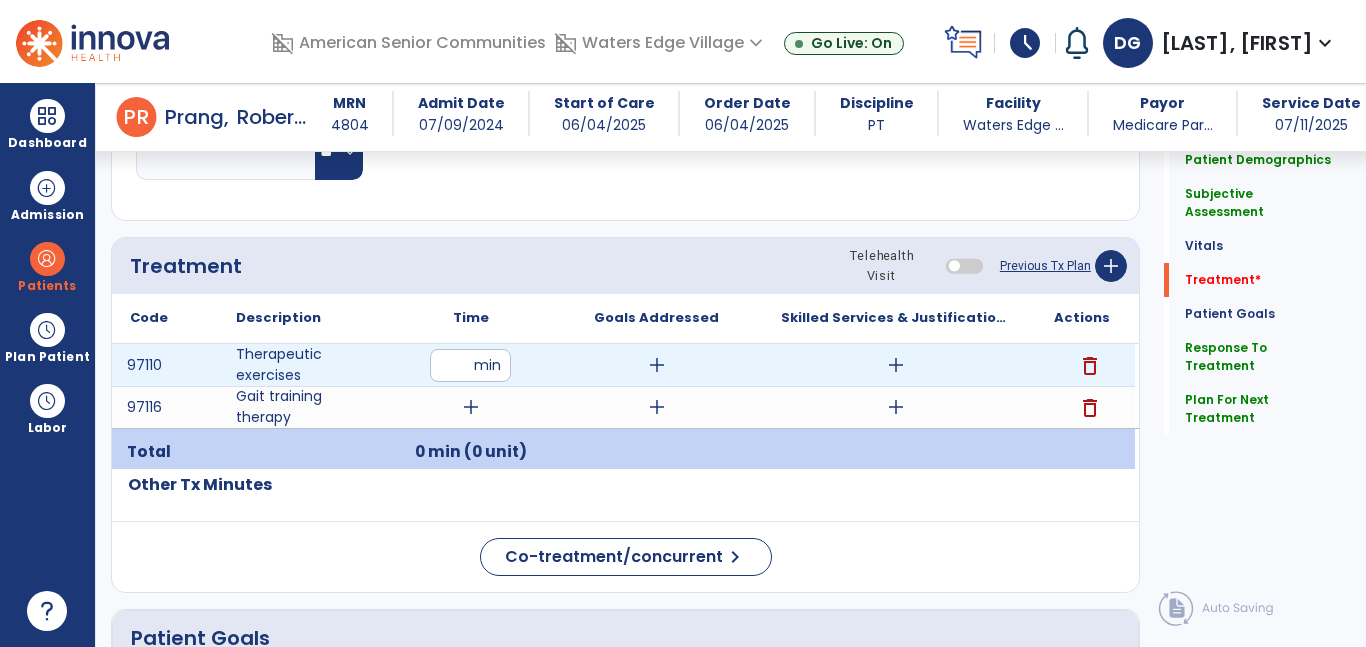 type on "**" 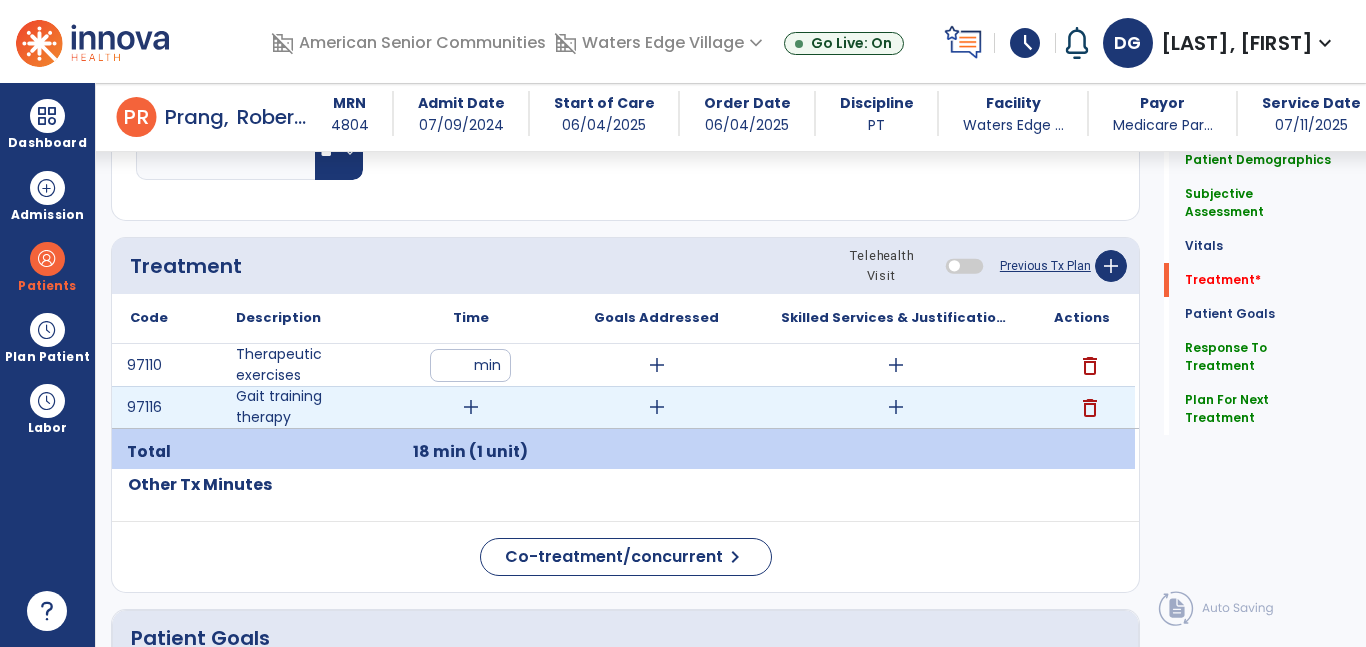 click on "add" at bounding box center (471, 407) 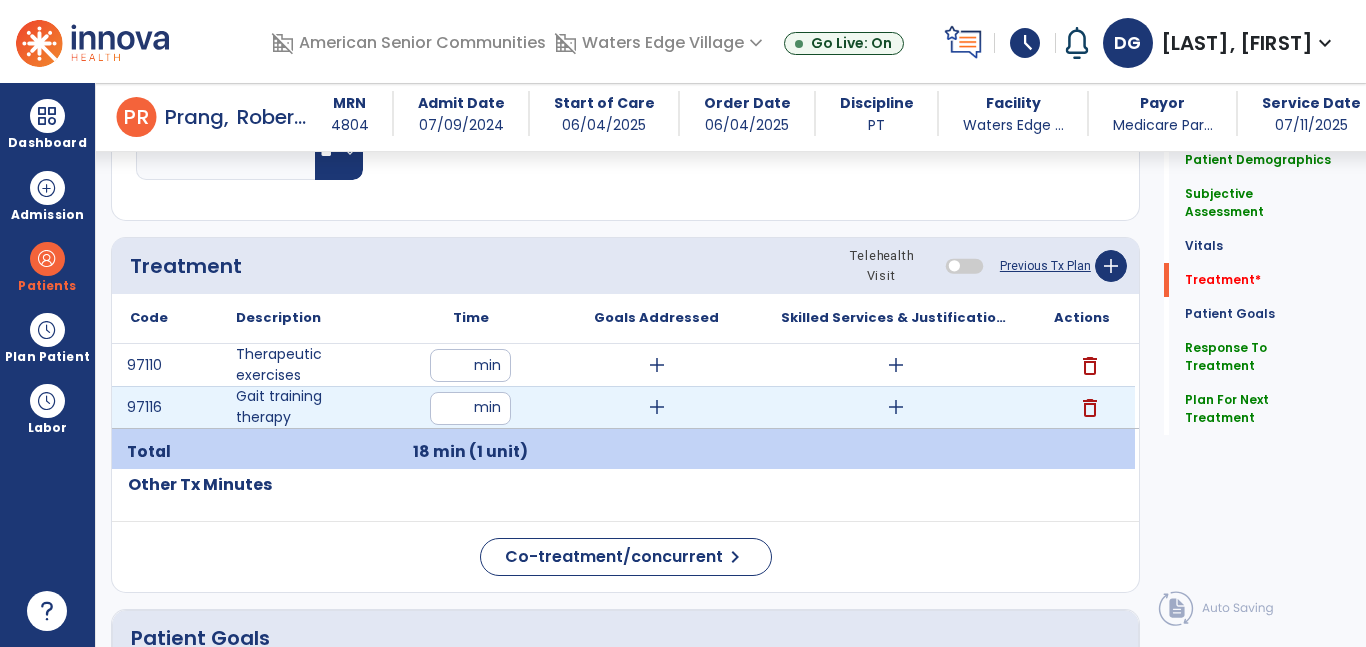 type on "**" 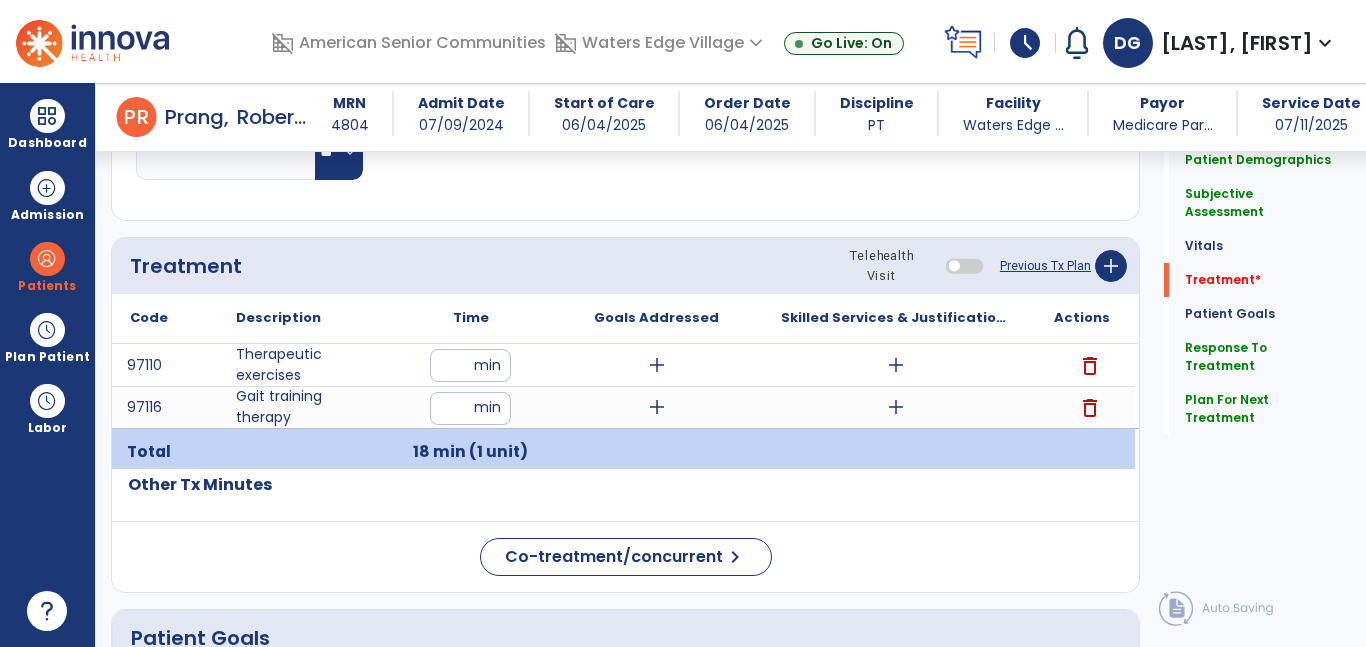click on "Code
Description
Time" 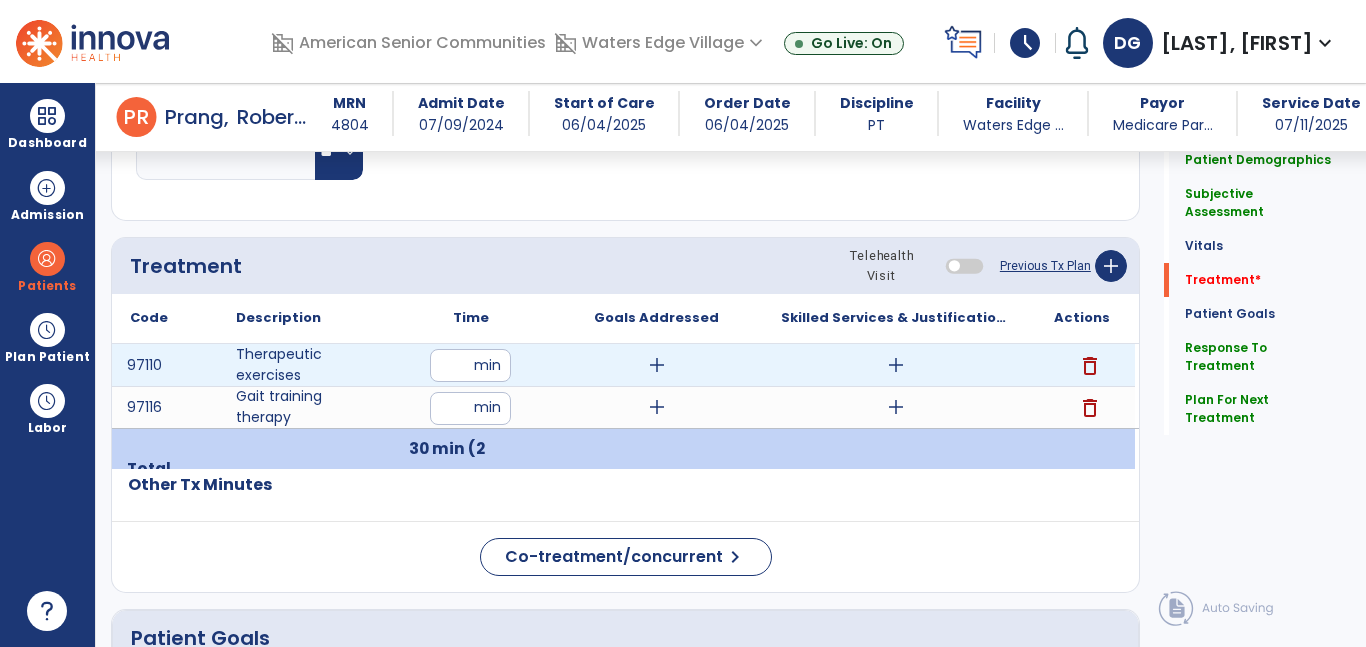click on "add" at bounding box center (896, 365) 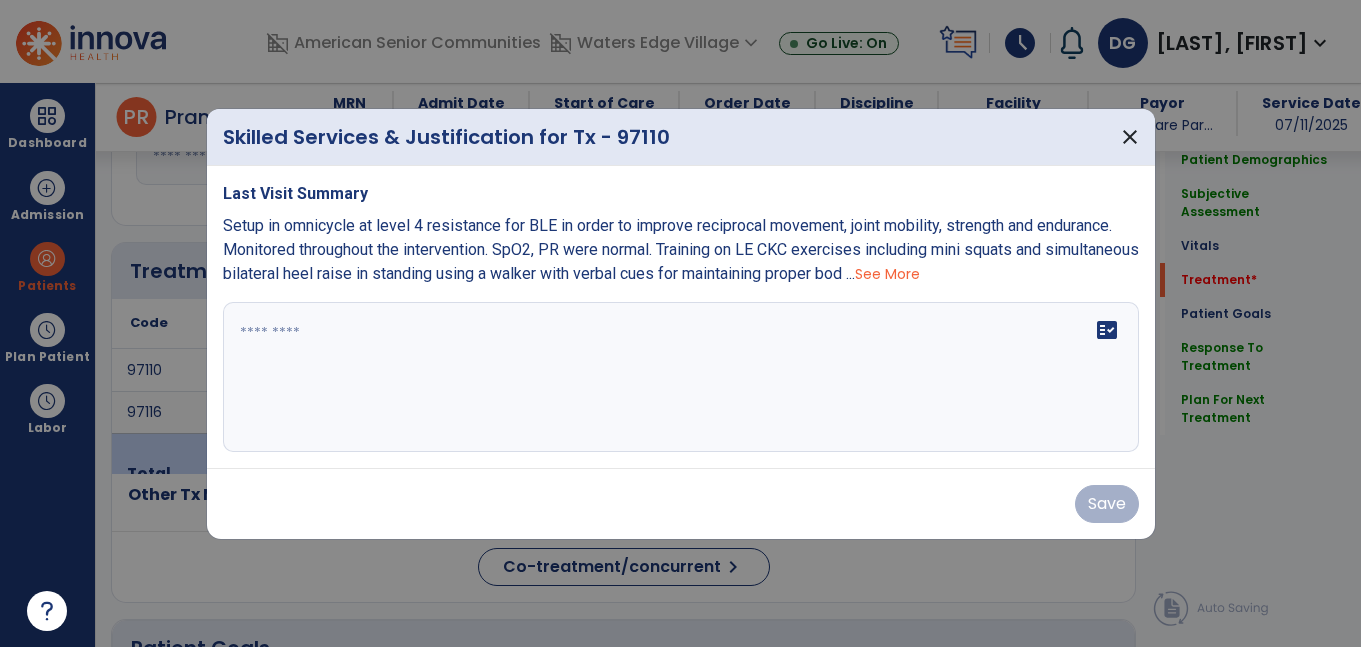 scroll, scrollTop: 1092, scrollLeft: 0, axis: vertical 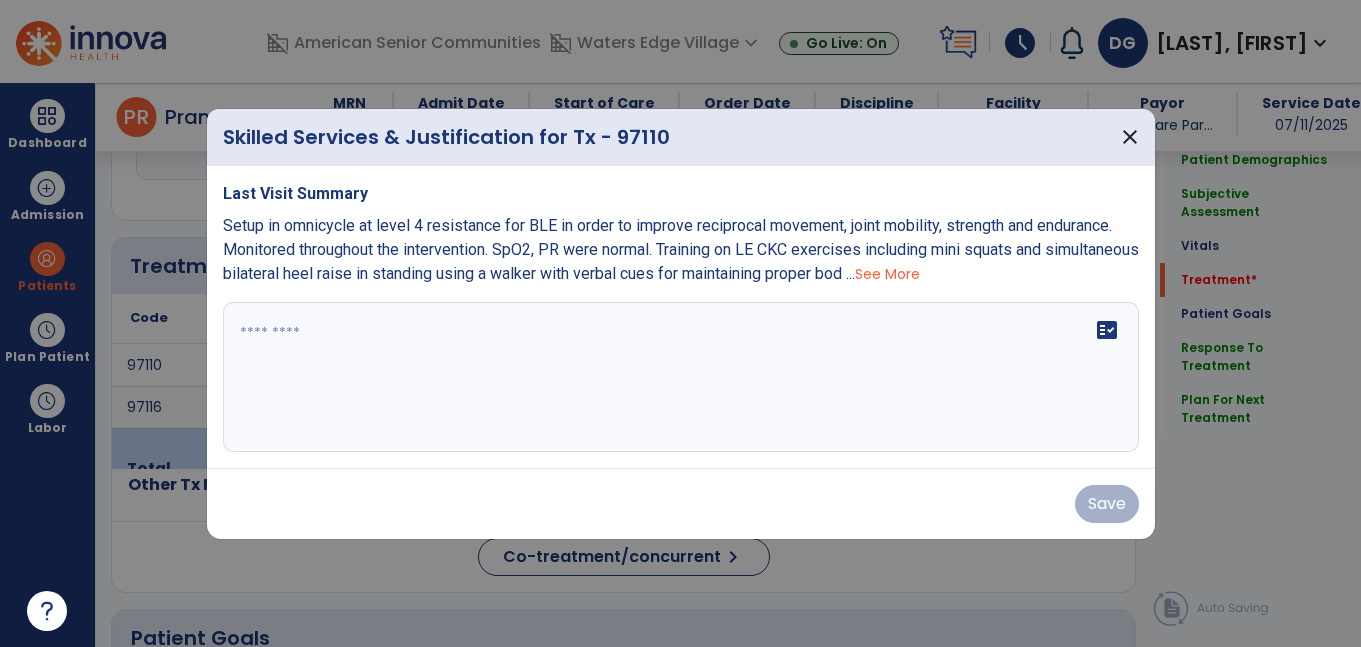 click on "fact_check" at bounding box center [681, 377] 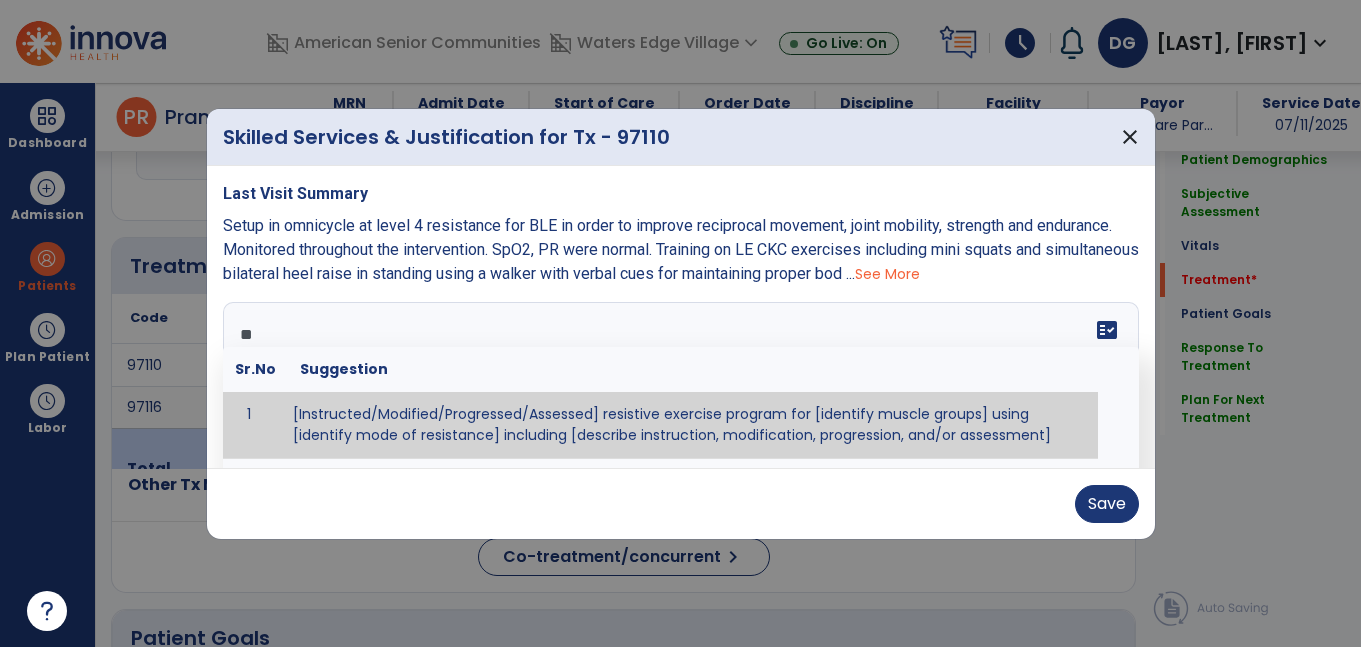 type on "*" 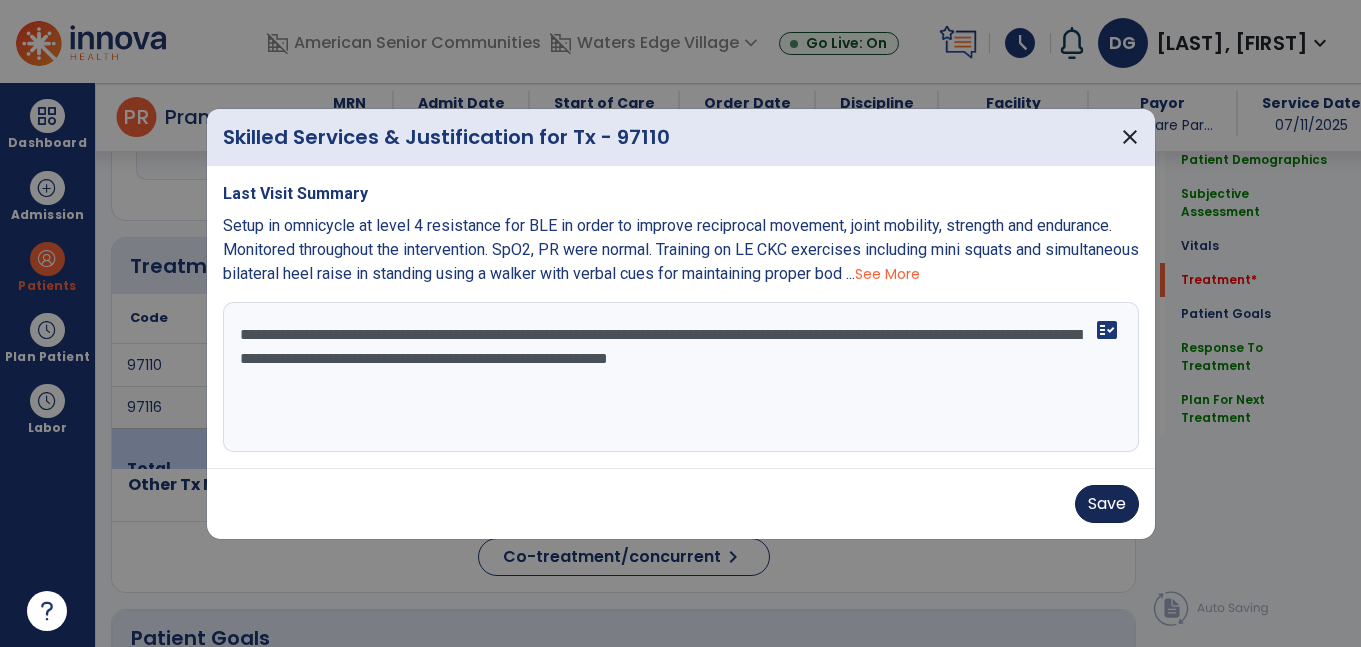 type on "**********" 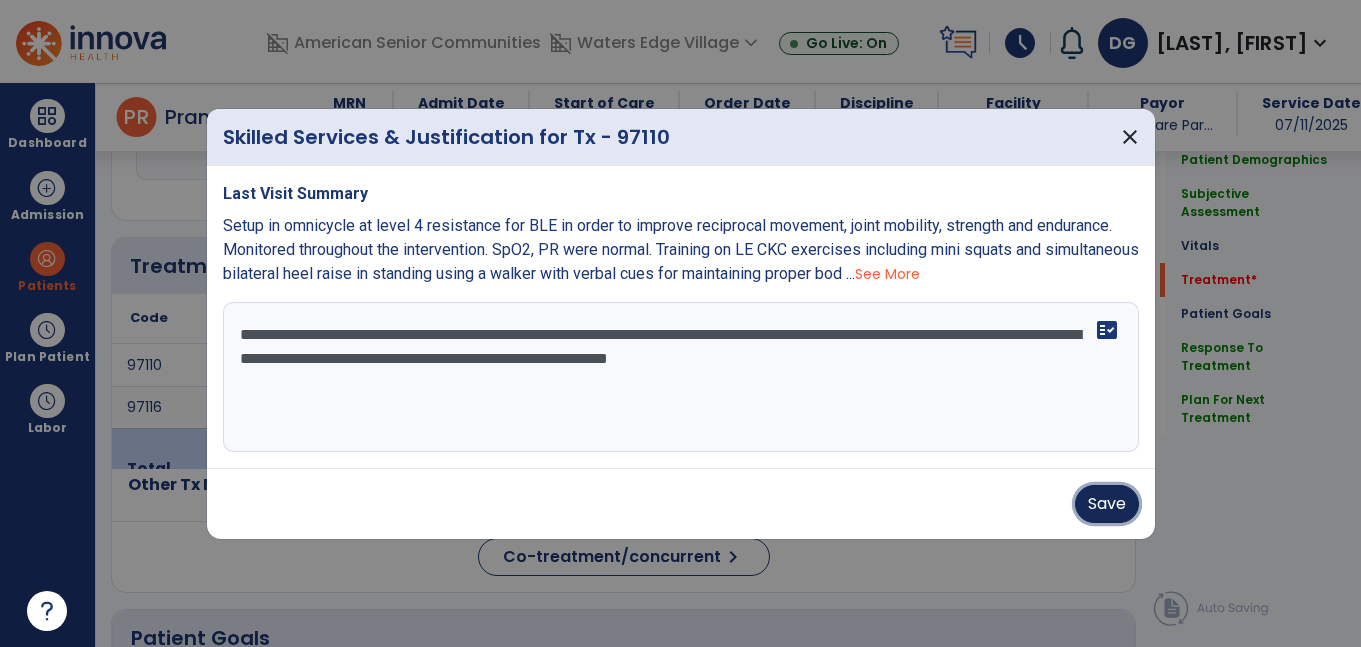 click on "Save" at bounding box center (1107, 504) 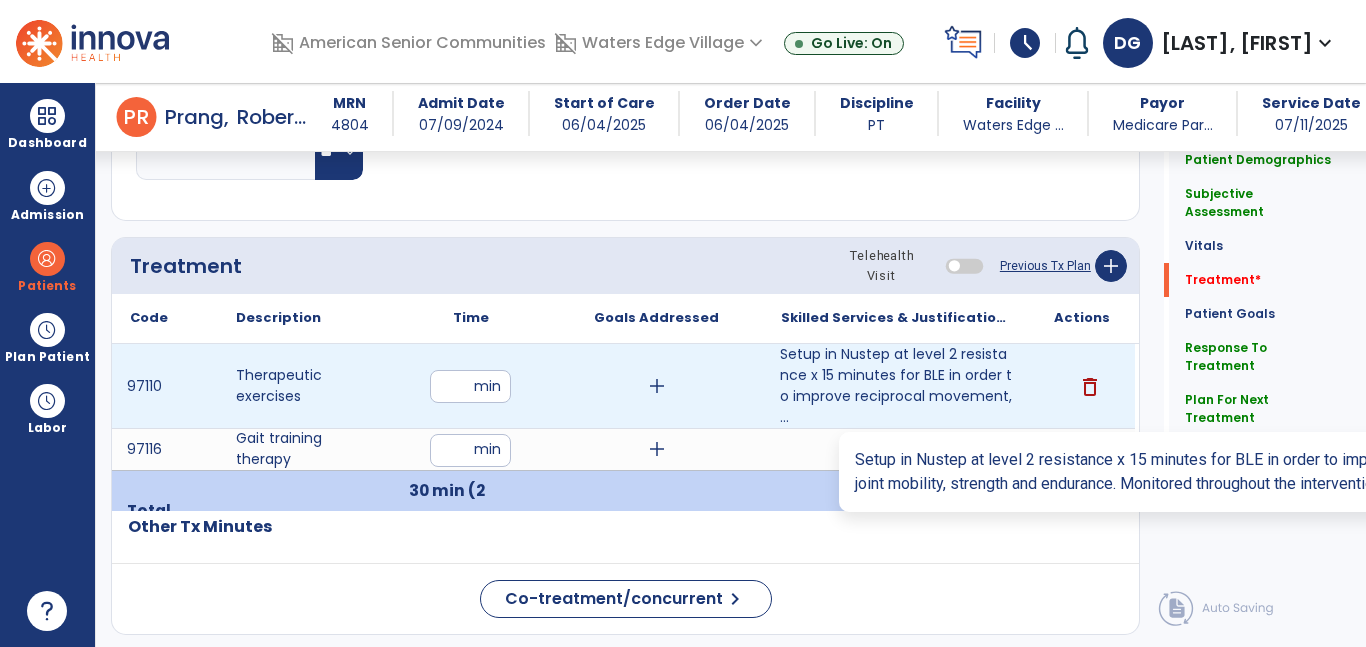 click on "Setup in Nustep at level 2 resistance x 15 minutes for BLE in order to improve reciprocal movement, ..." at bounding box center (896, 386) 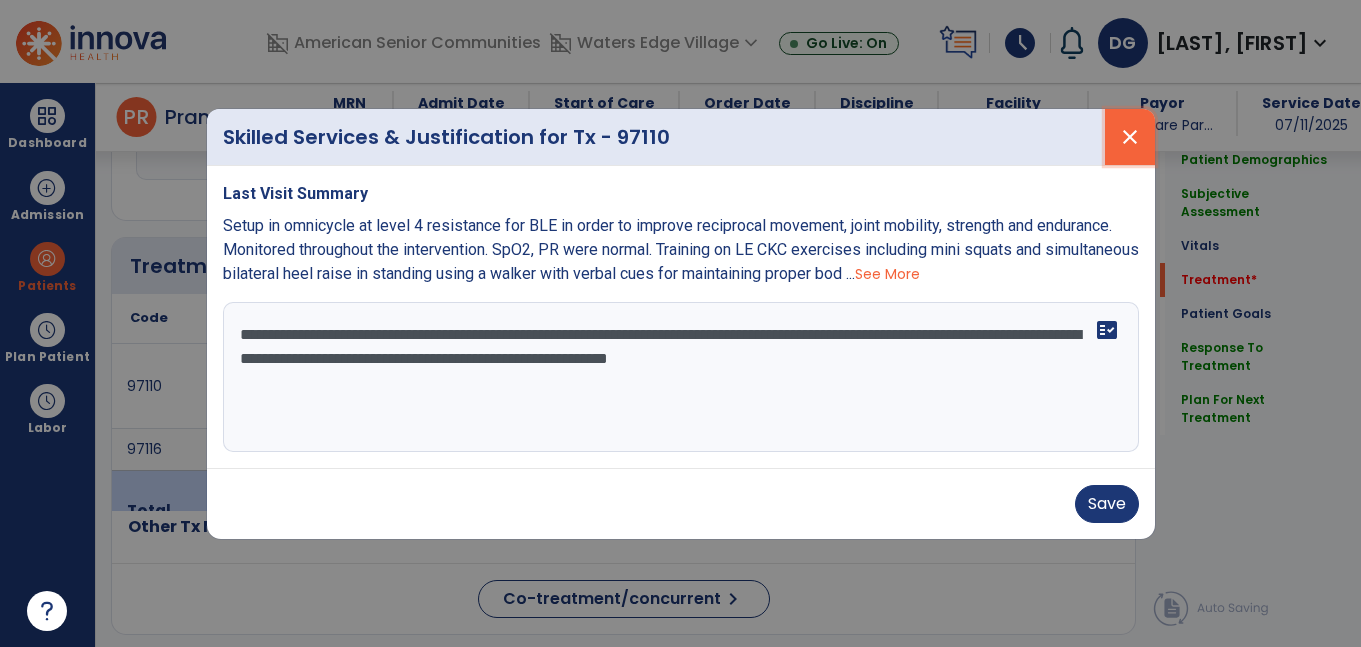 click on "close" at bounding box center [1130, 137] 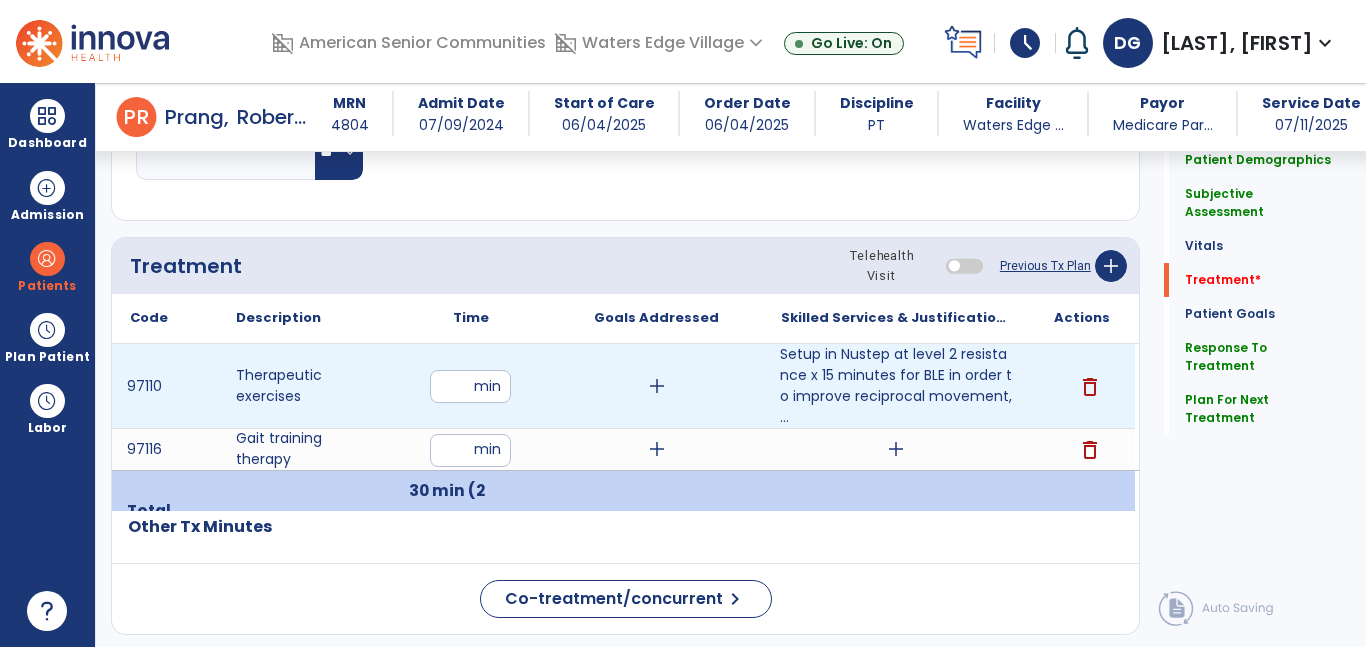 click on "**" at bounding box center (470, 386) 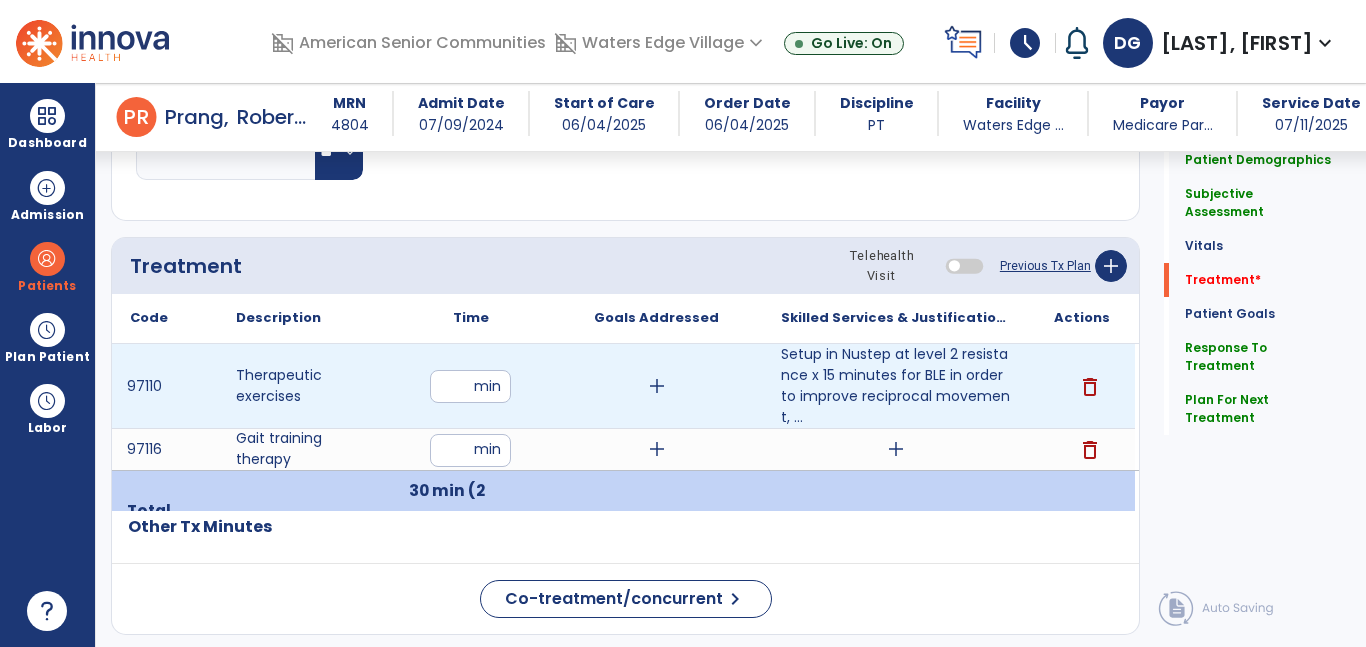 type on "**" 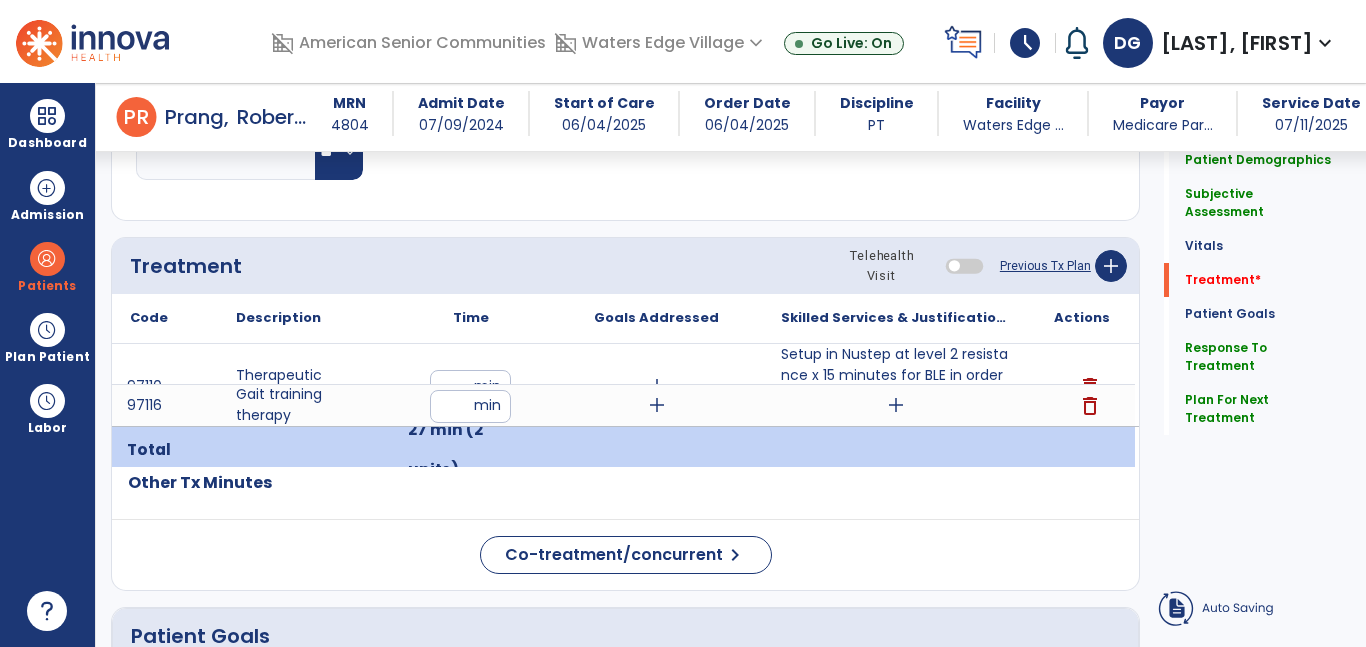 click on "27 min (2 units)" at bounding box center [470, 450] 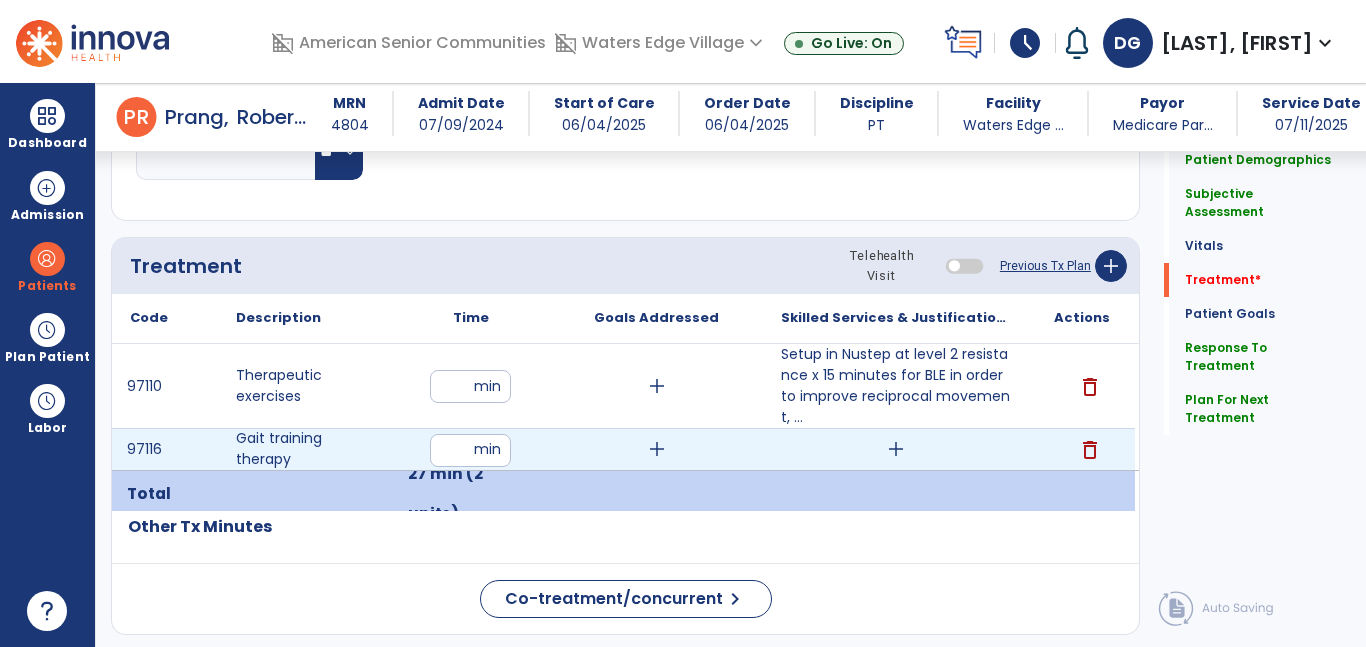 click on "**" at bounding box center (470, 450) 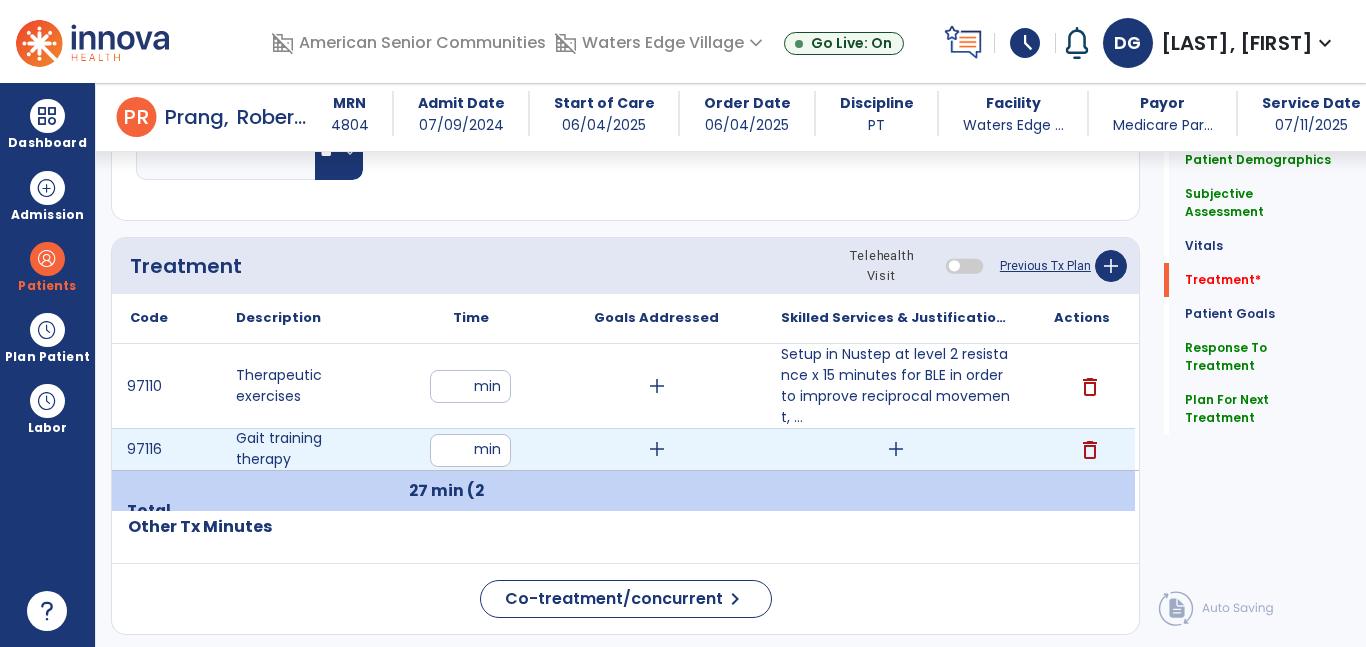 type on "**" 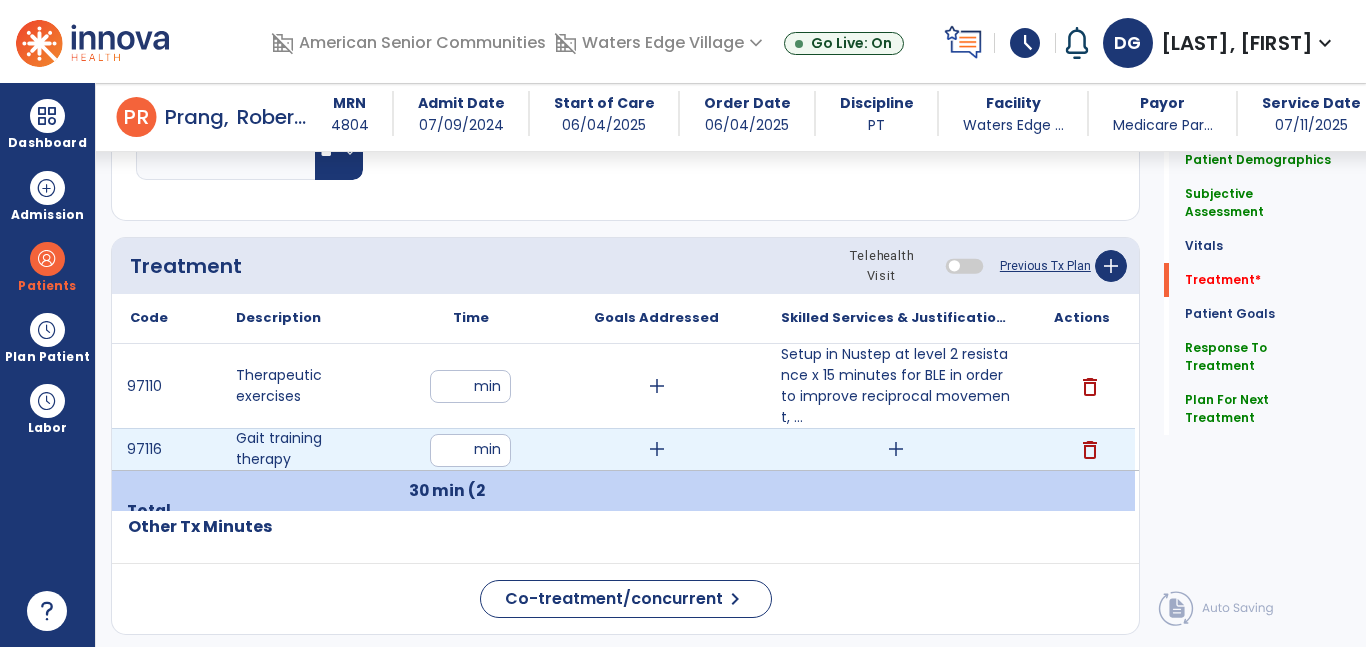 click on "add" at bounding box center (896, 449) 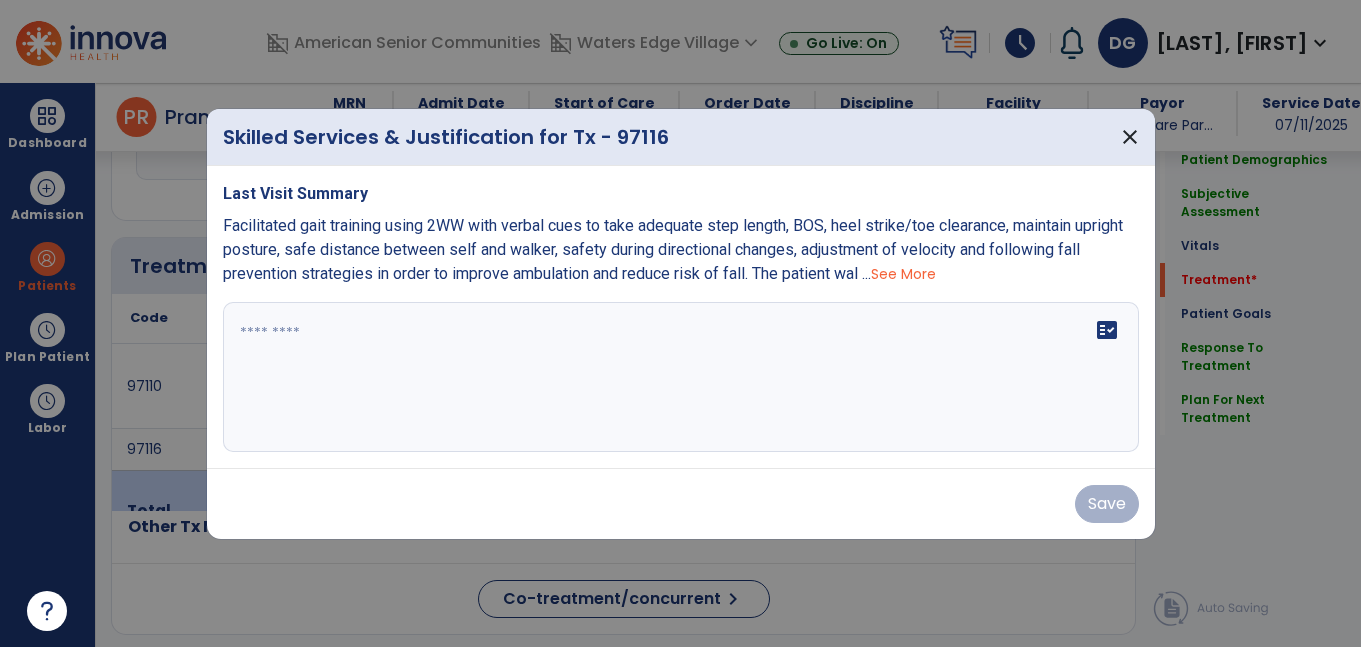 scroll, scrollTop: 1092, scrollLeft: 0, axis: vertical 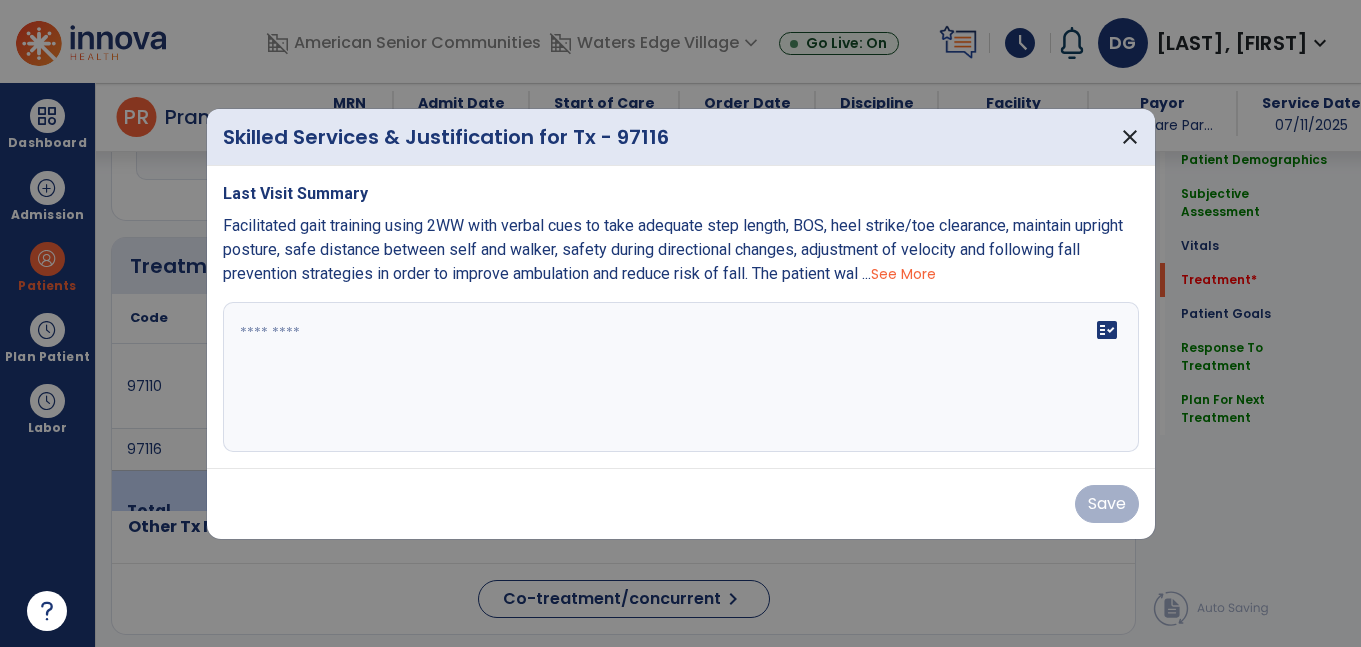 click on "fact_check" at bounding box center (681, 377) 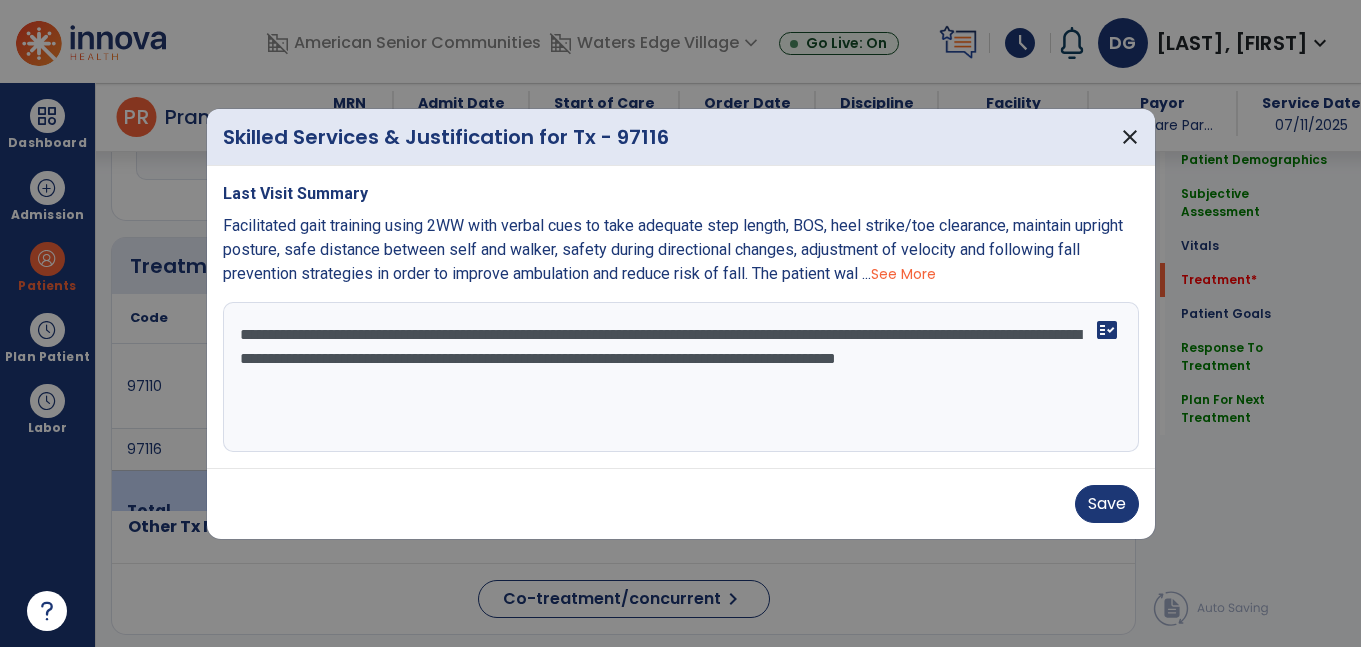 click on "See More" at bounding box center [903, 274] 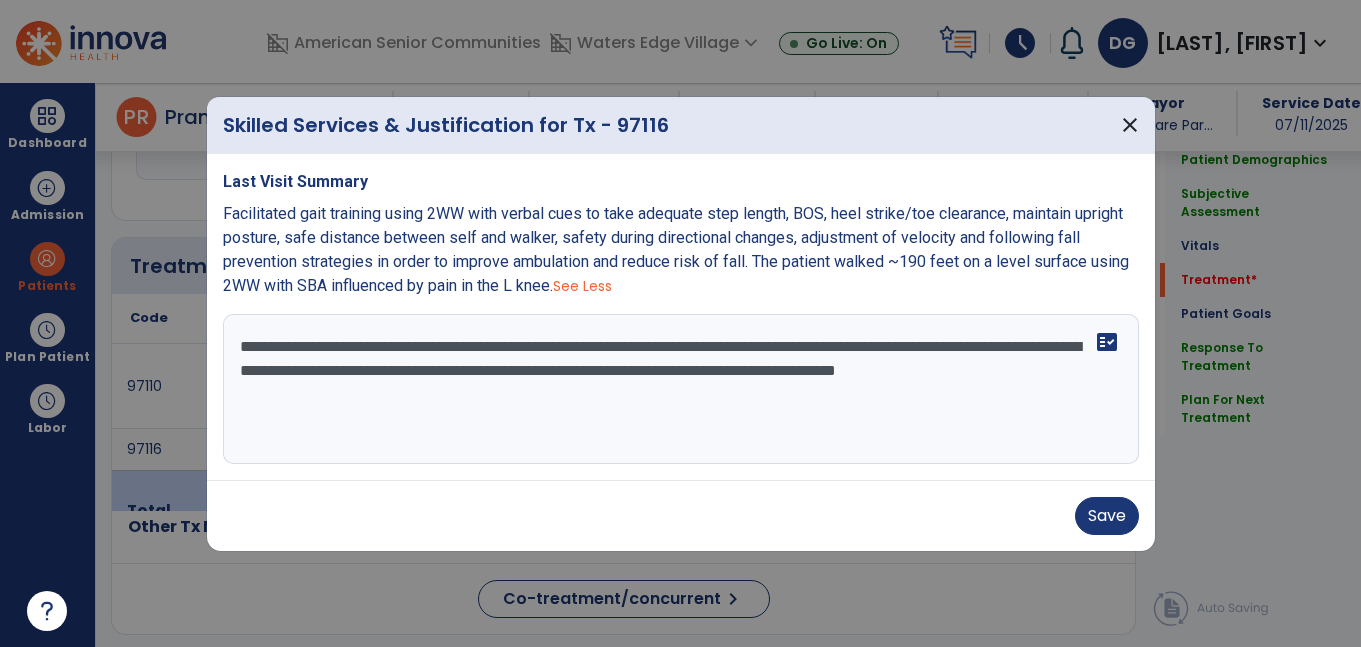 click on "**********" at bounding box center [681, 389] 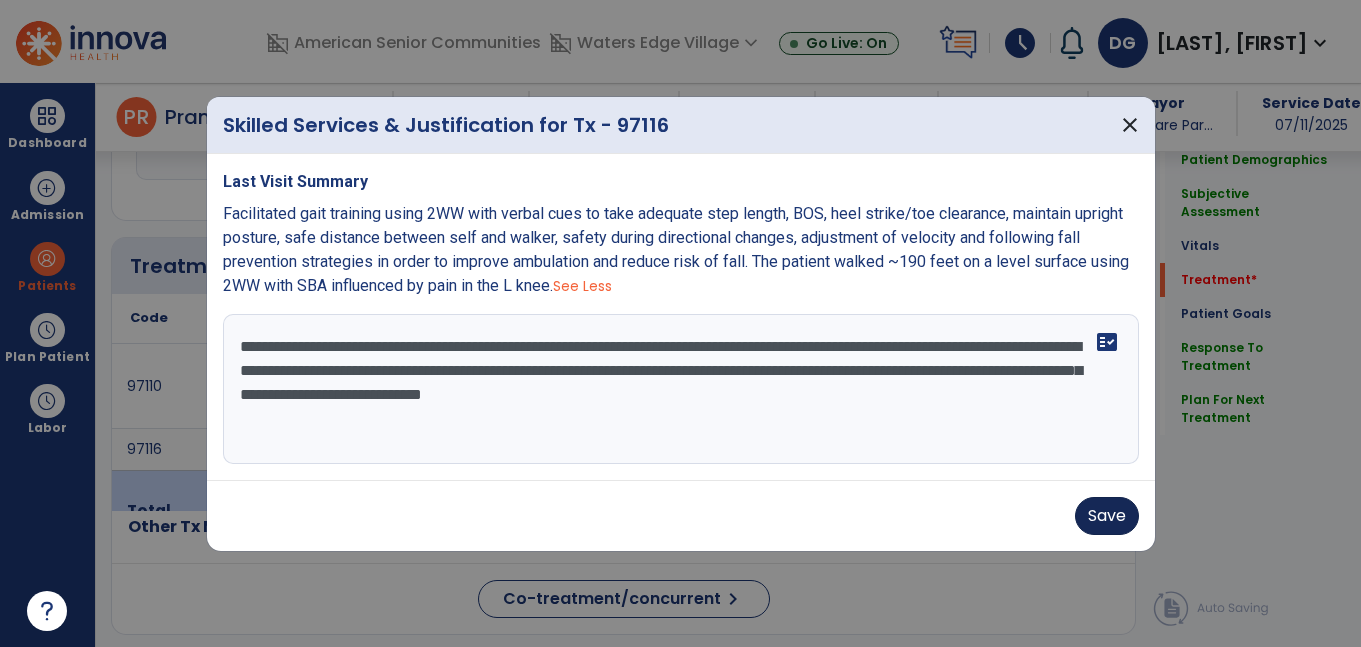 type on "**********" 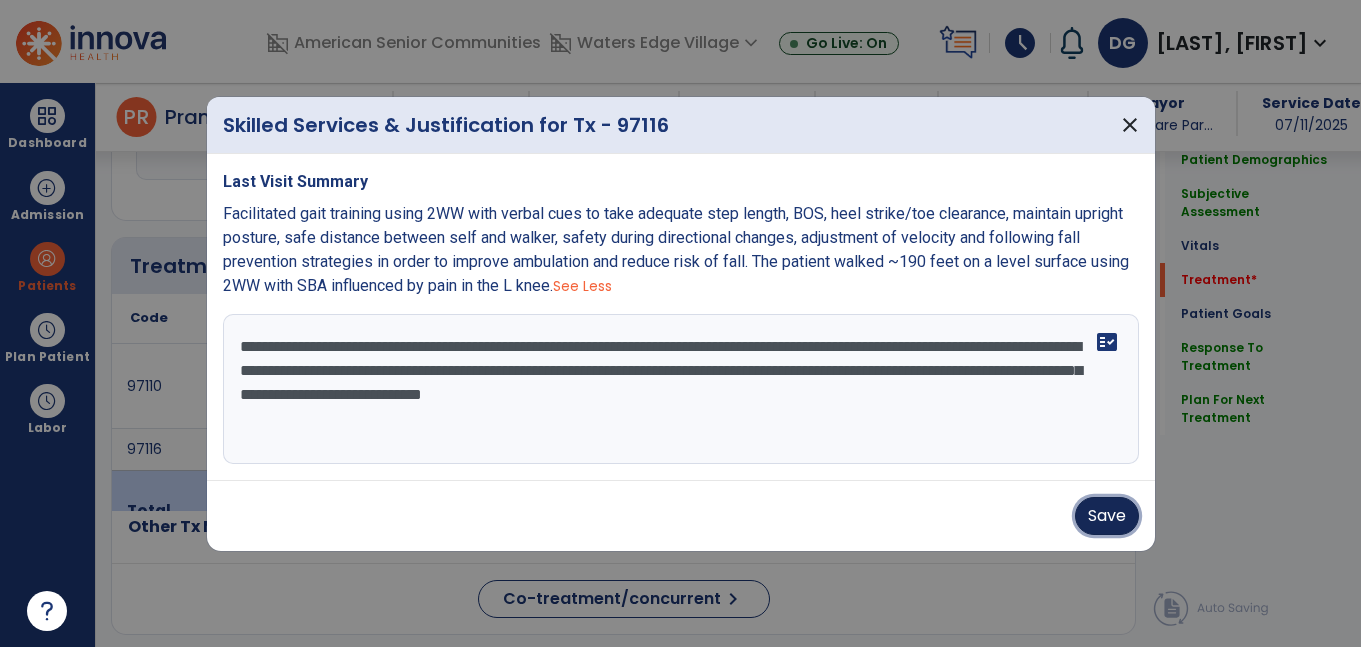 click on "Save" at bounding box center [1107, 516] 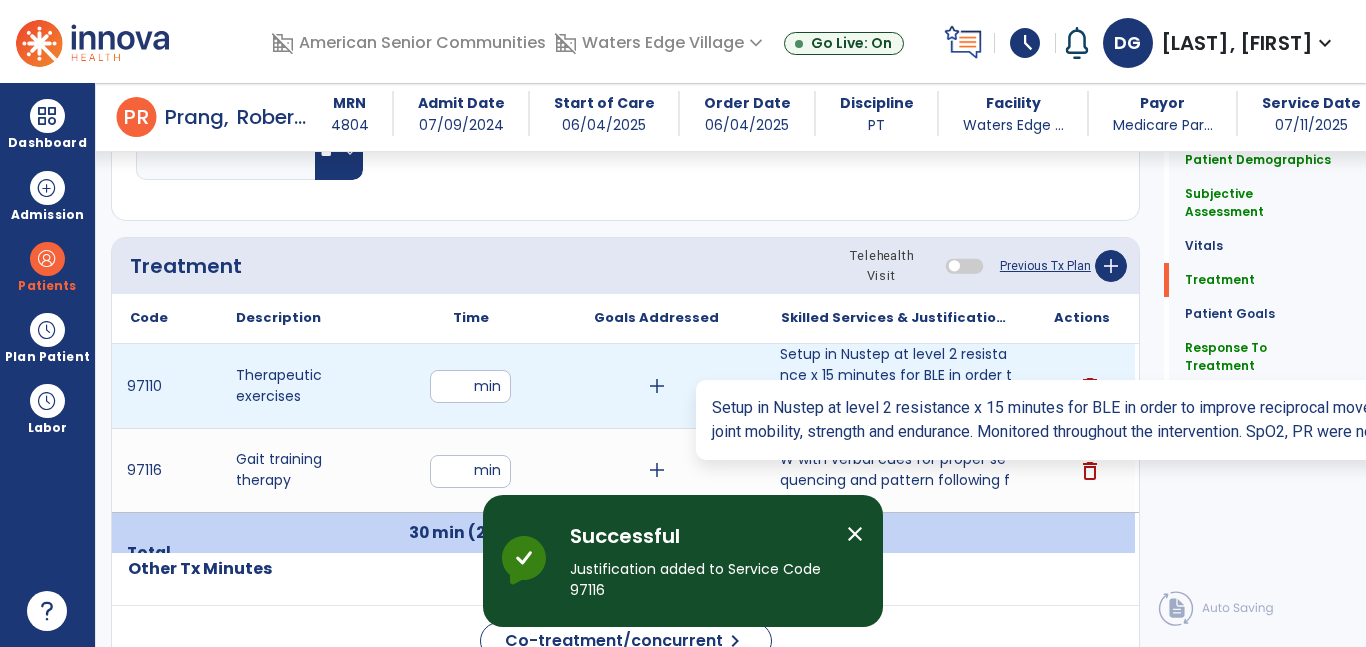 click on "Setup in Nustep at level 2 resistance x 15 minutes for BLE in order to improve reciprocal movement, ..." at bounding box center [896, 386] 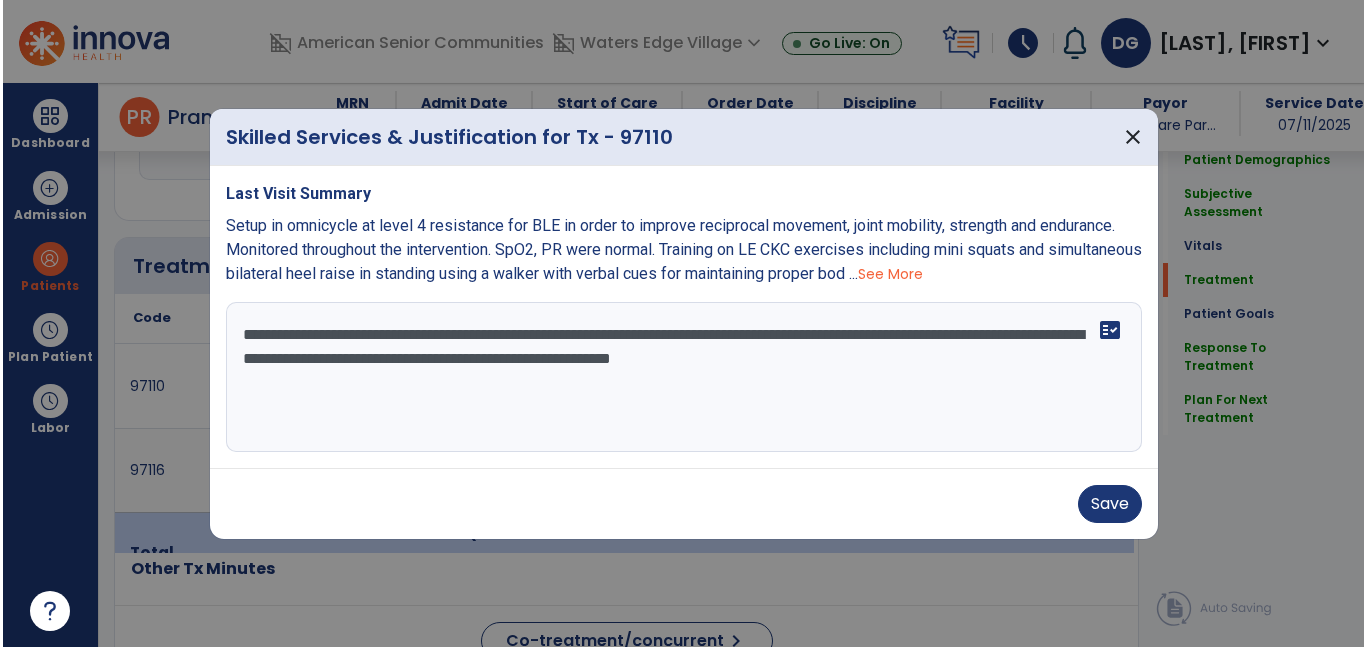 scroll, scrollTop: 1092, scrollLeft: 0, axis: vertical 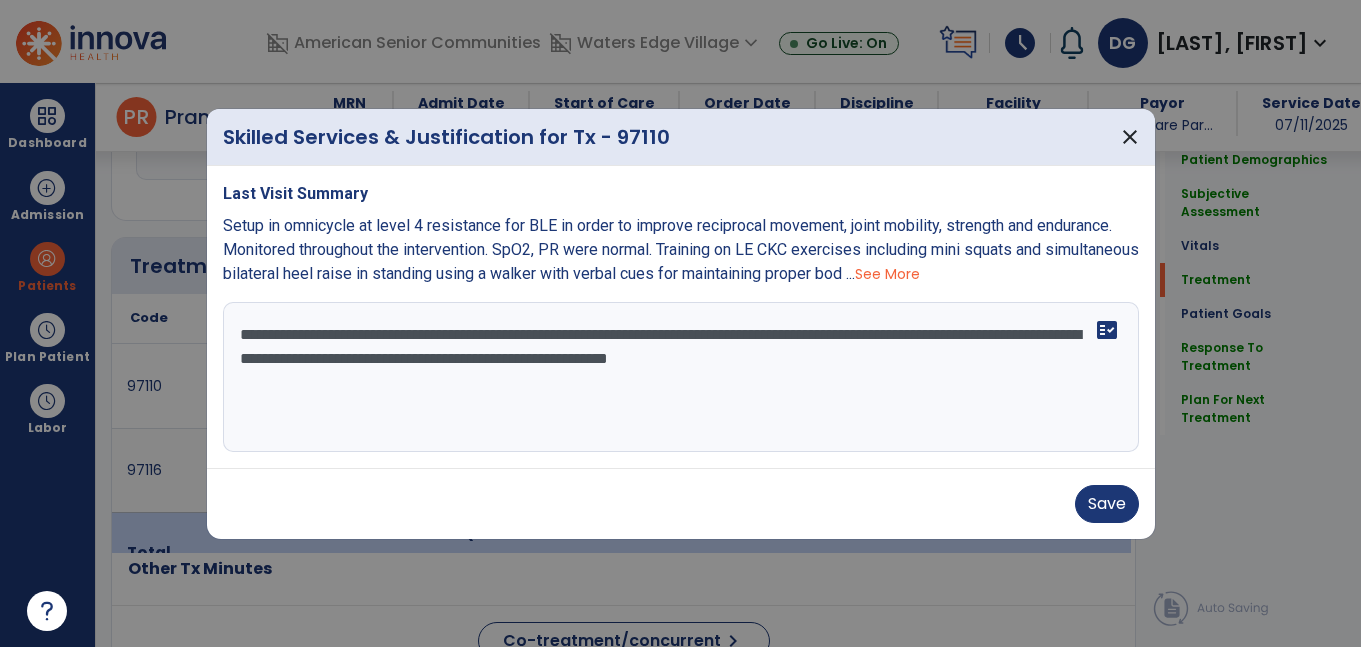 click on "**********" at bounding box center [681, 377] 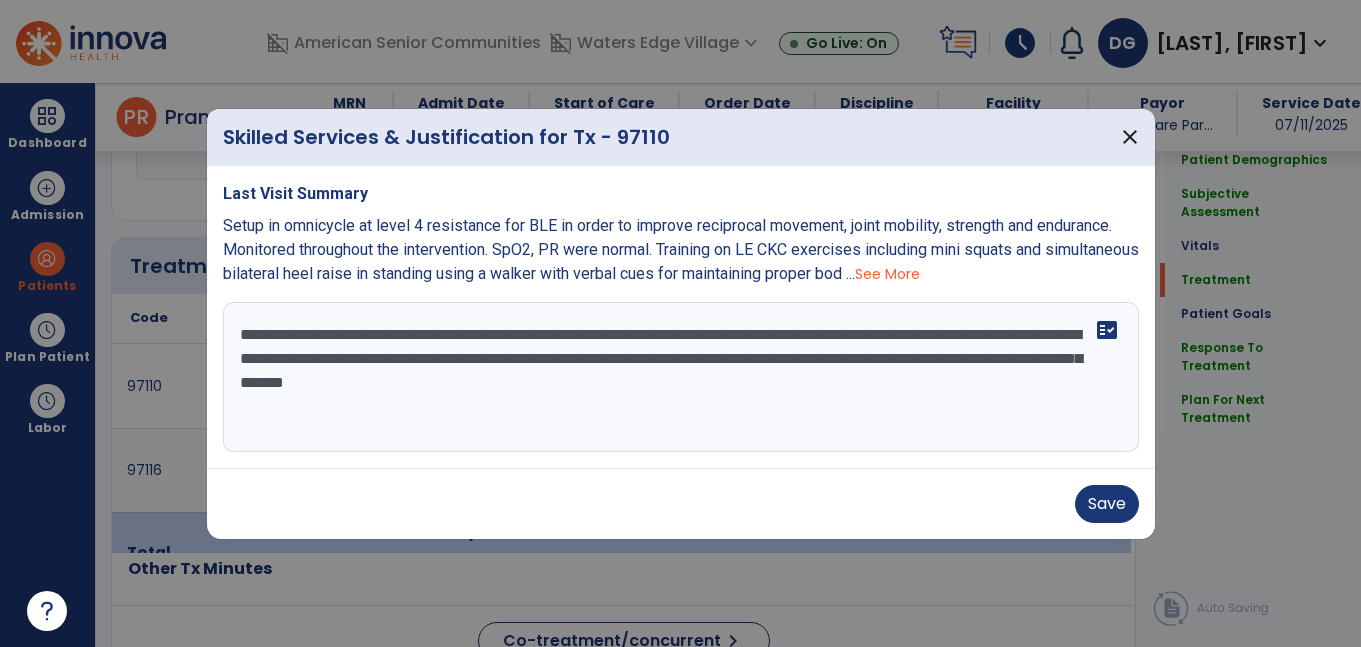 click on "**********" at bounding box center [681, 377] 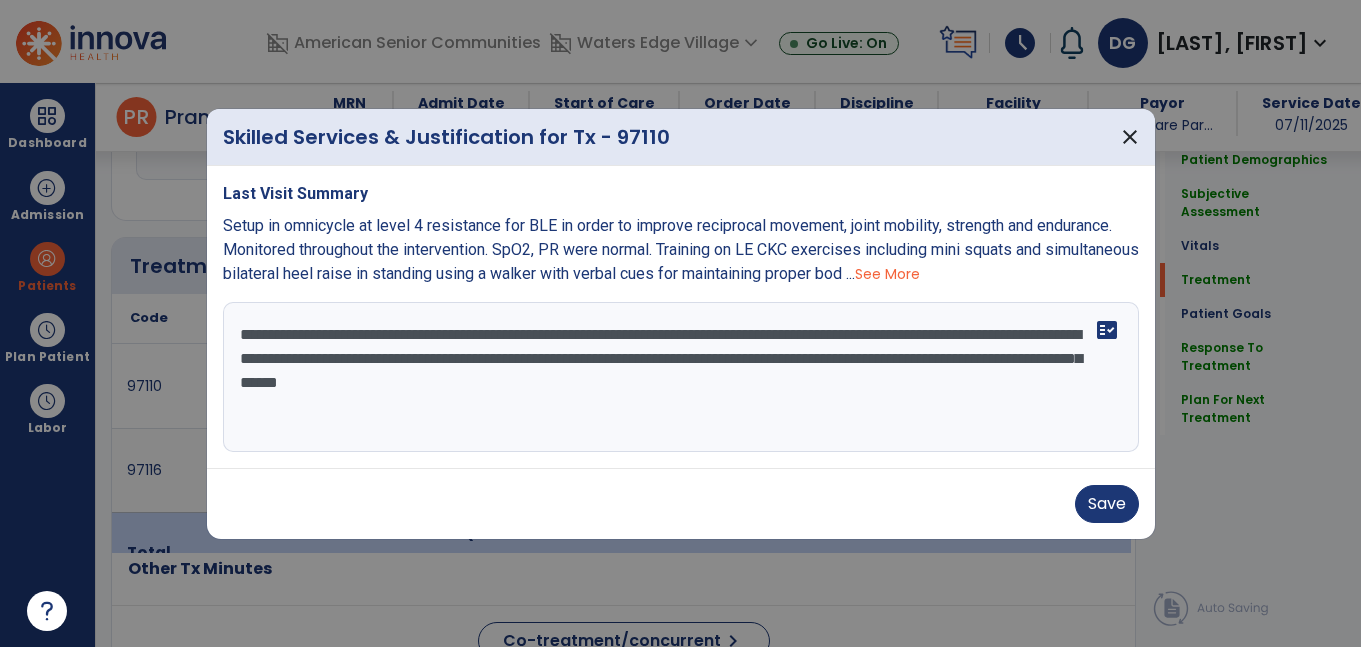 click on "**********" at bounding box center [681, 377] 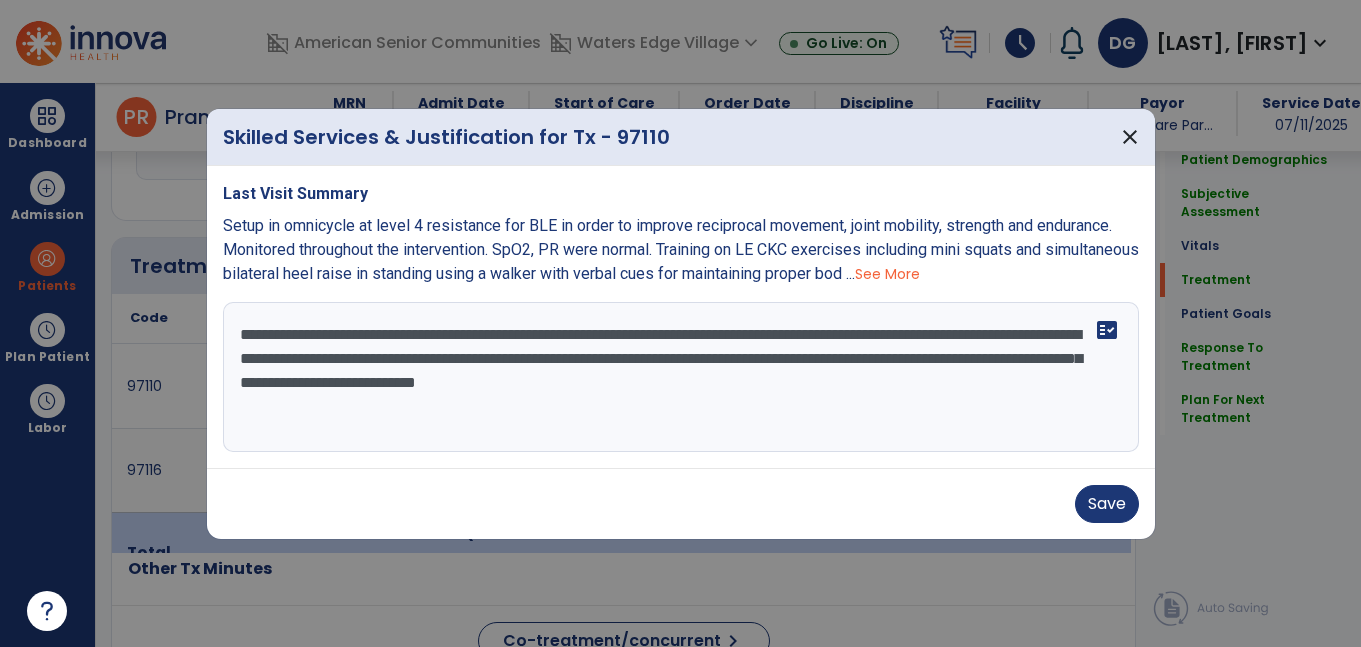click on "**********" at bounding box center [681, 377] 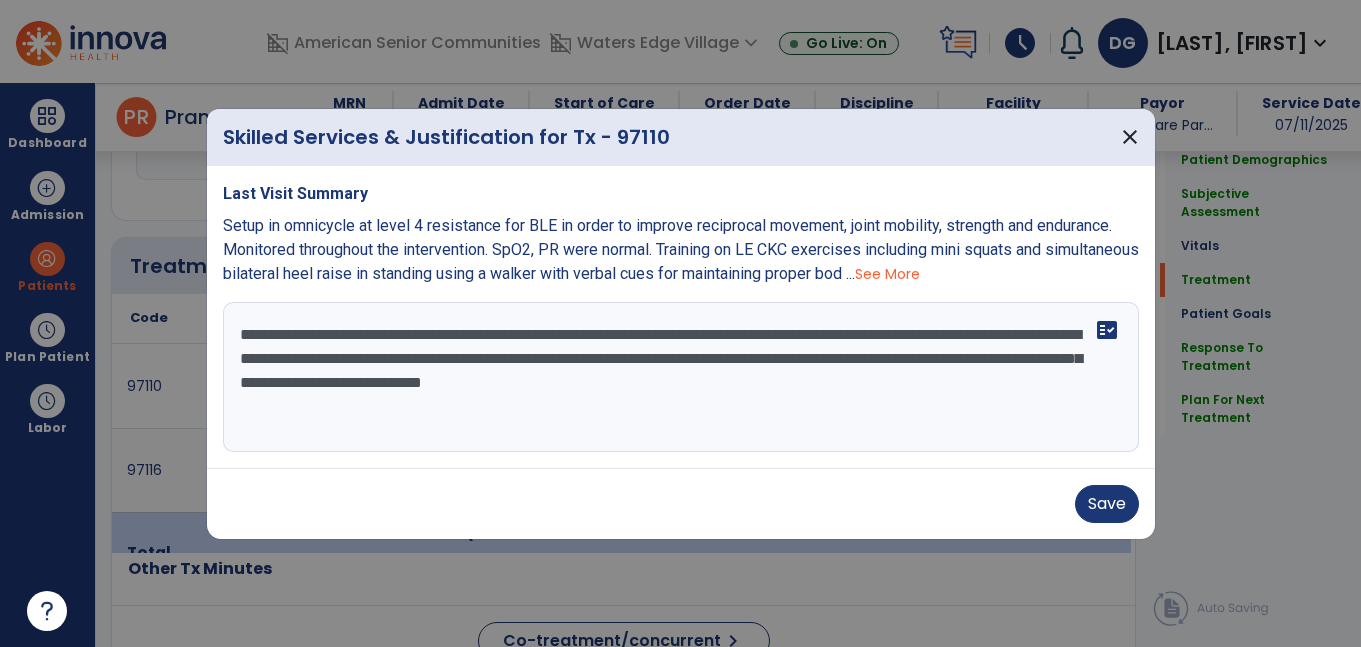 click on "**********" at bounding box center (681, 377) 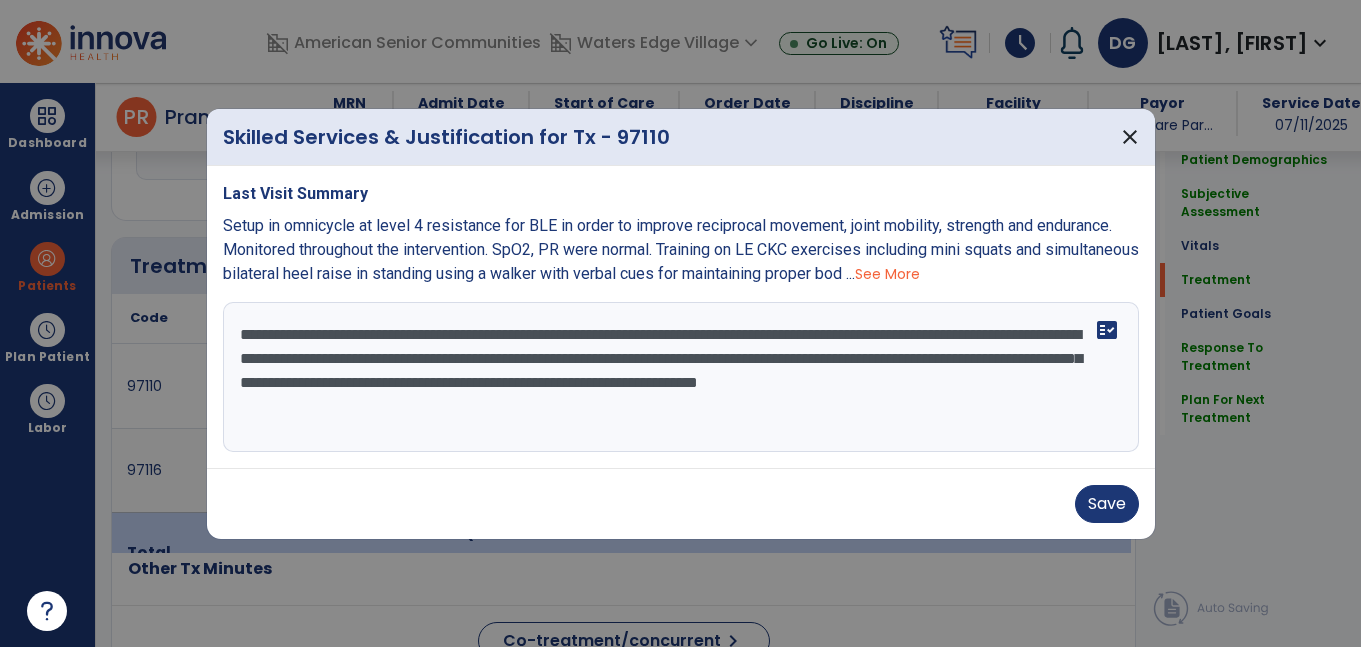 click on "**********" at bounding box center (681, 377) 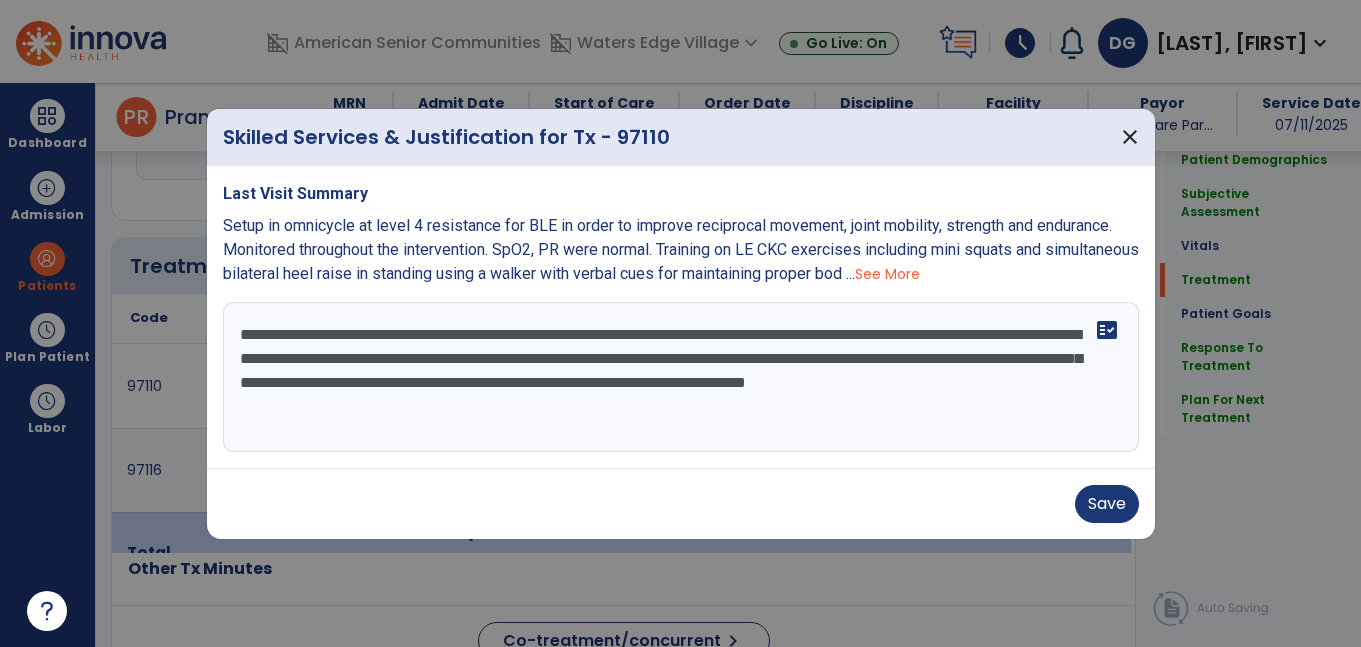 click on "**********" at bounding box center [681, 377] 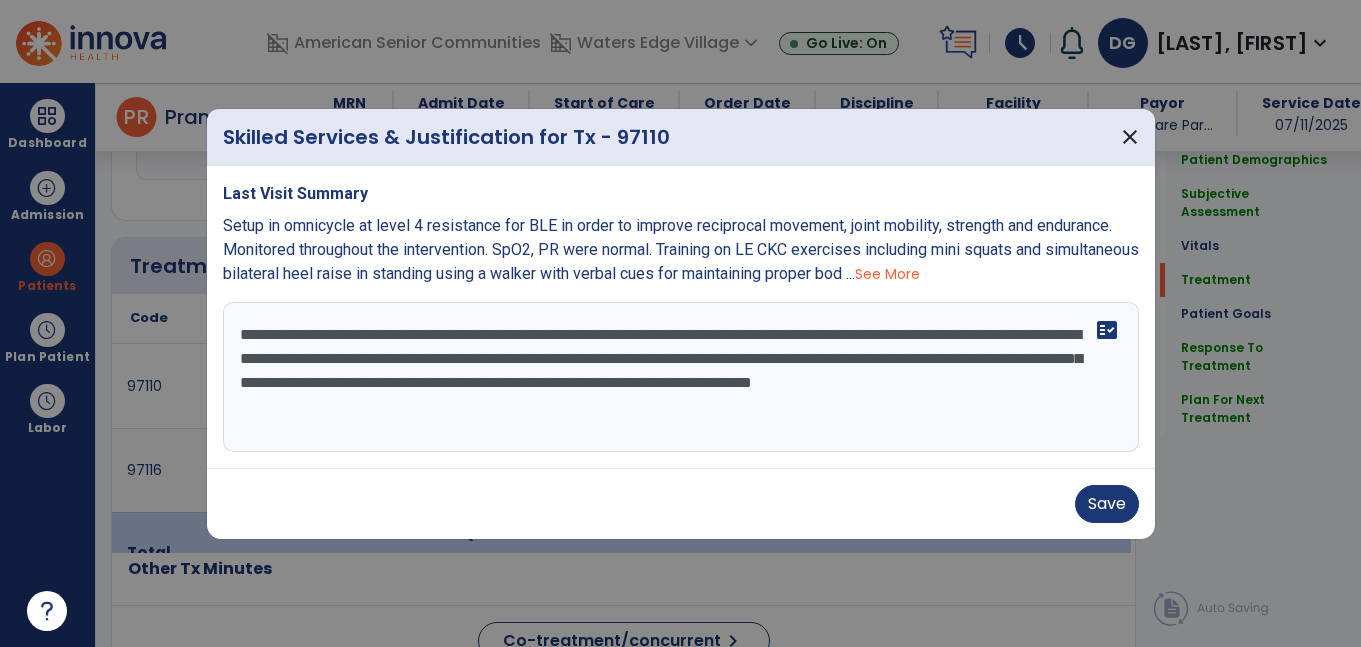 click on "**********" at bounding box center [681, 377] 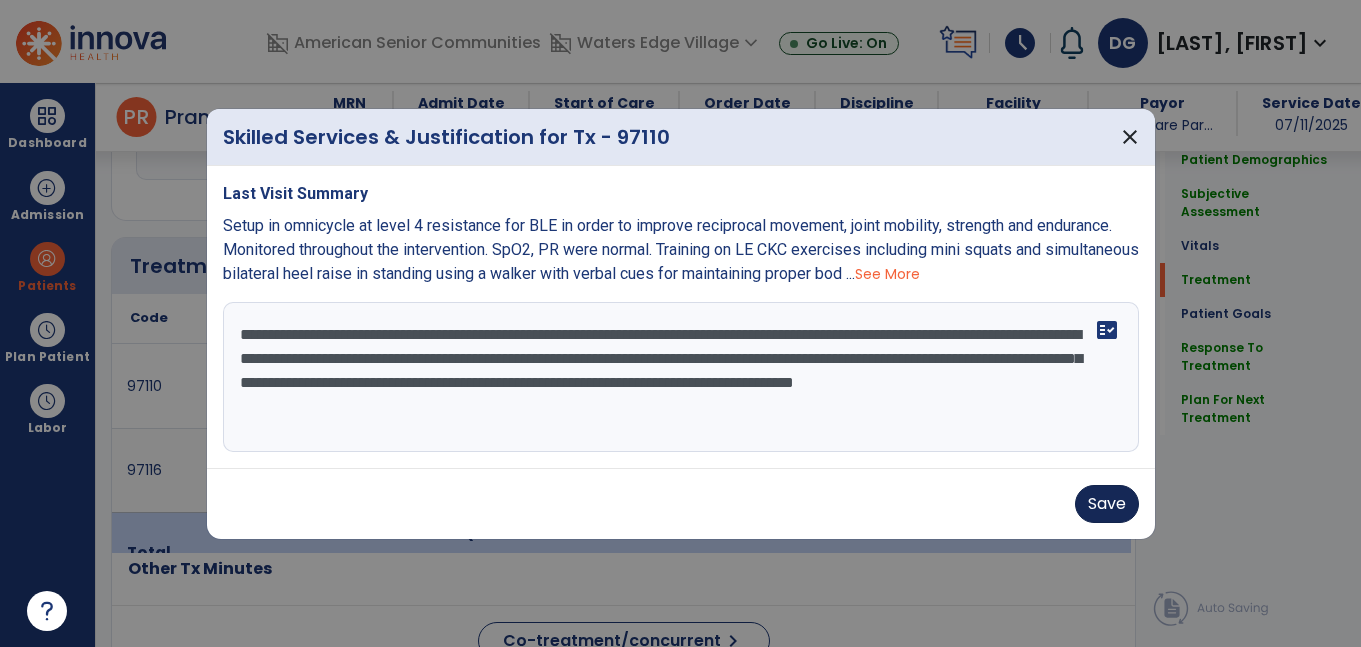 type on "**********" 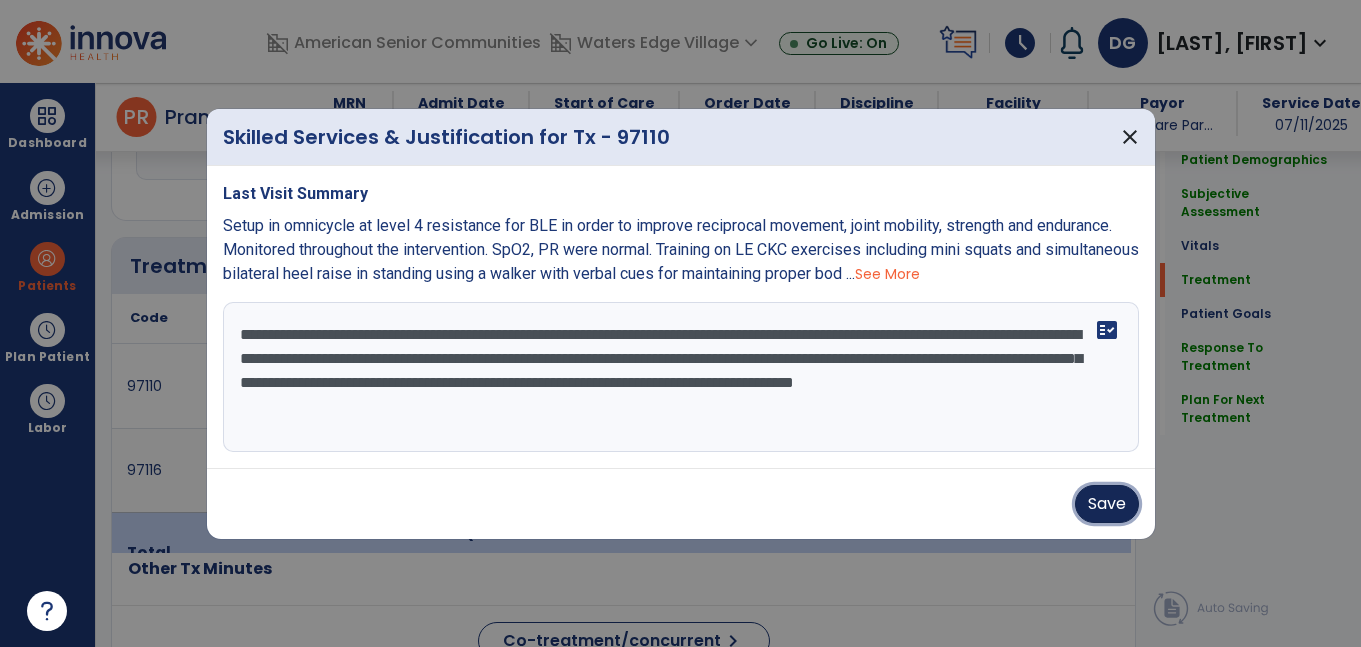 click on "Save" at bounding box center [1107, 504] 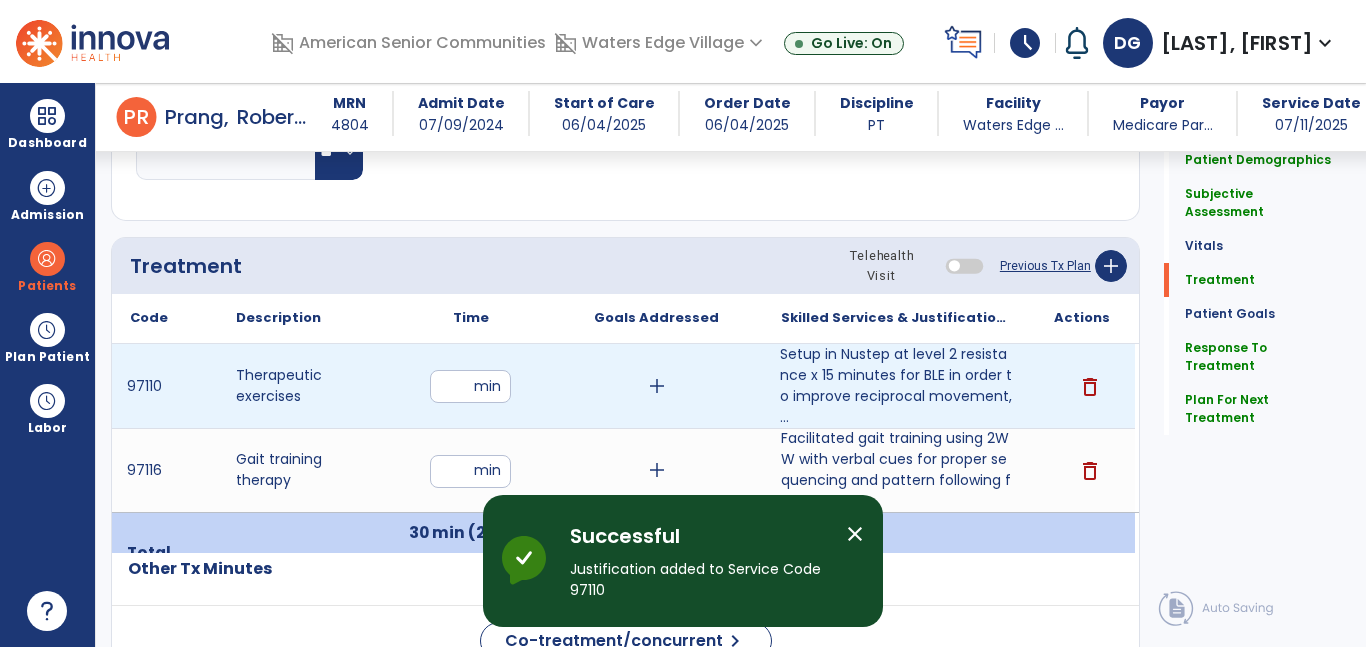 click on "**" at bounding box center (470, 386) 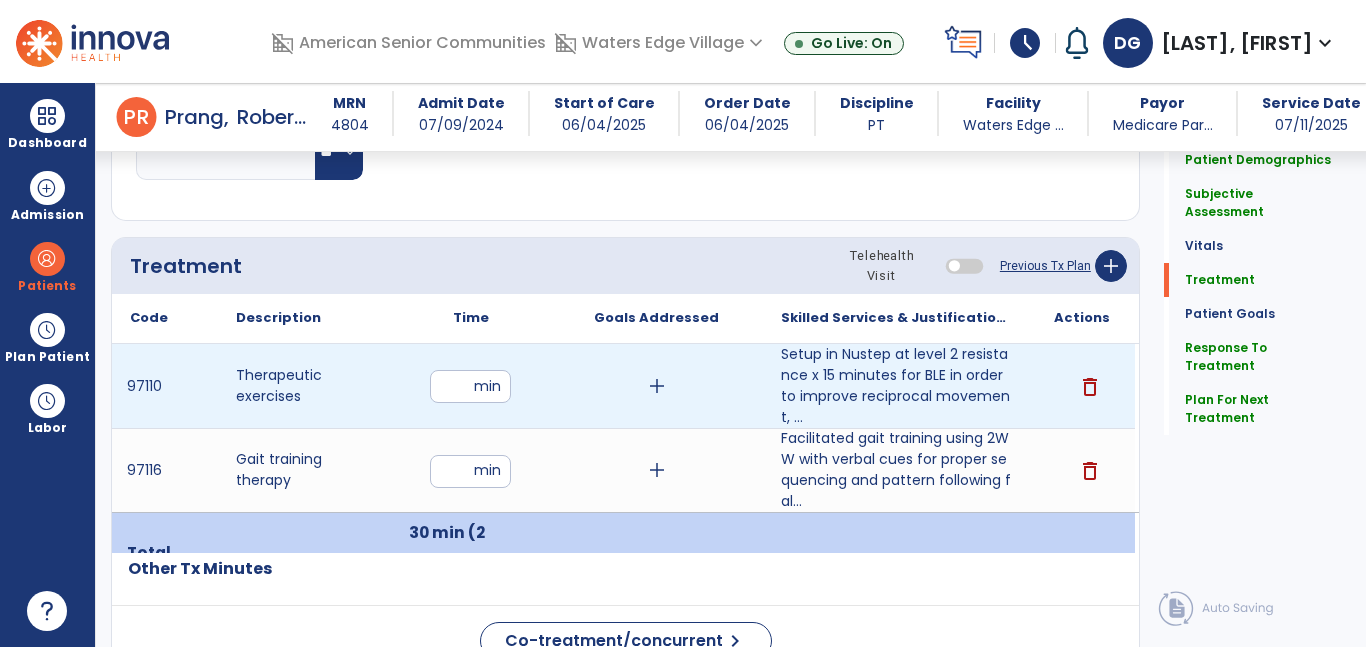 type on "**" 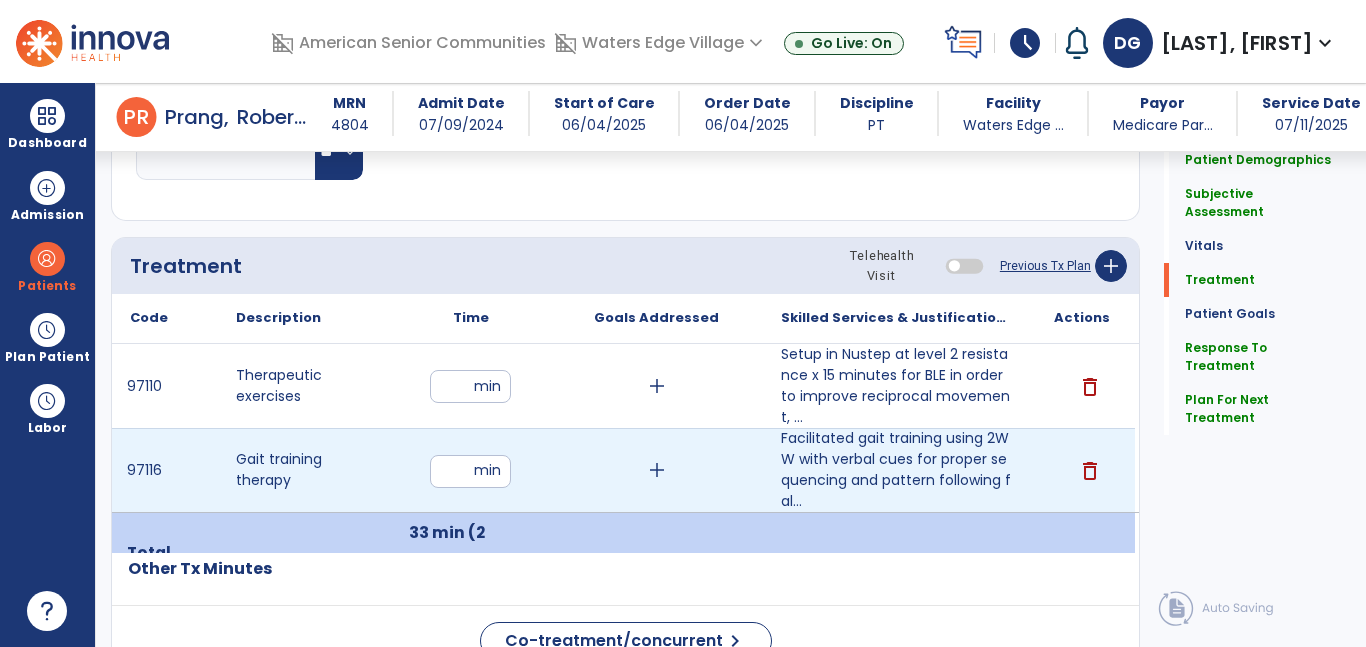 click on "**" at bounding box center (470, 471) 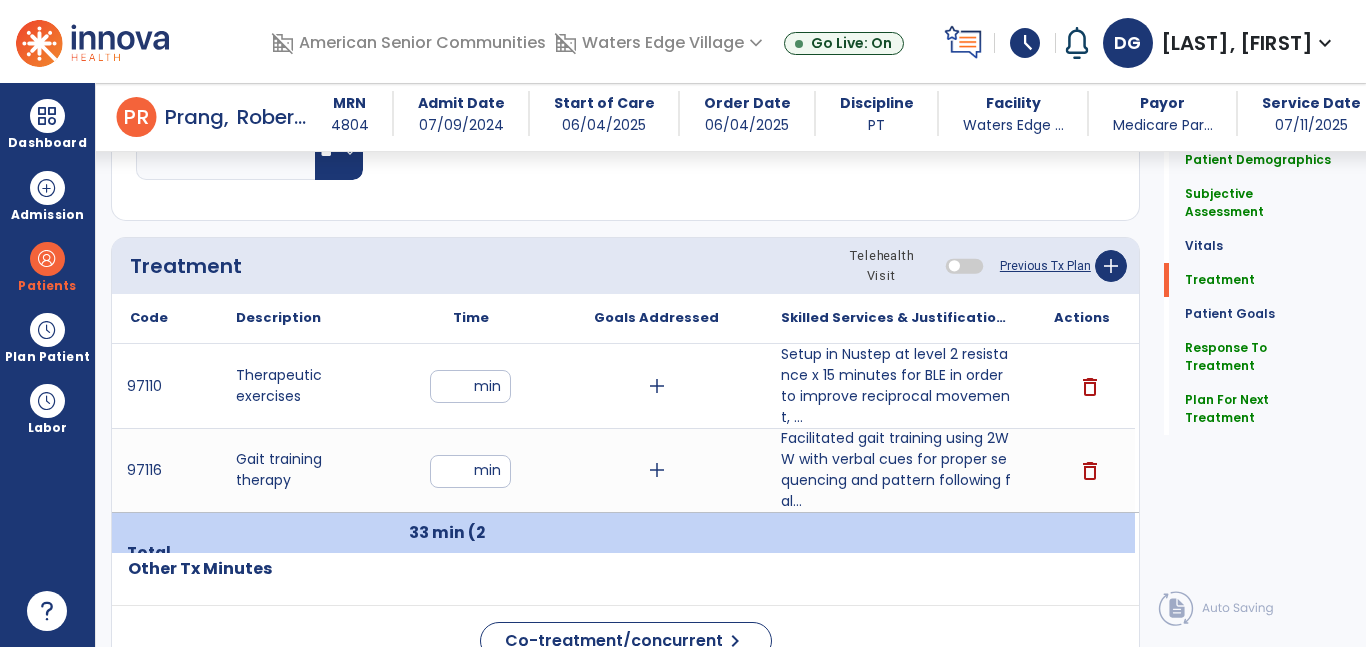 type on "**" 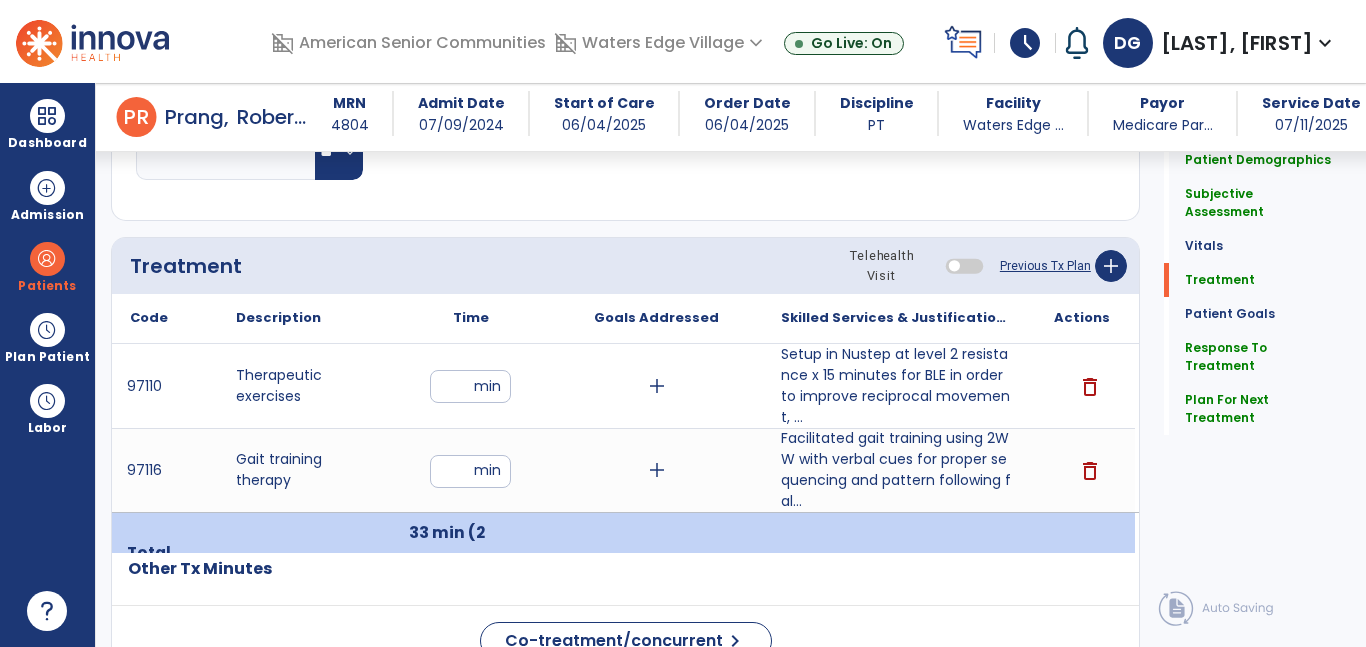 click on "Treatment Telehealth Visit  Previous Tx Plan   add
Code
Description
Time" 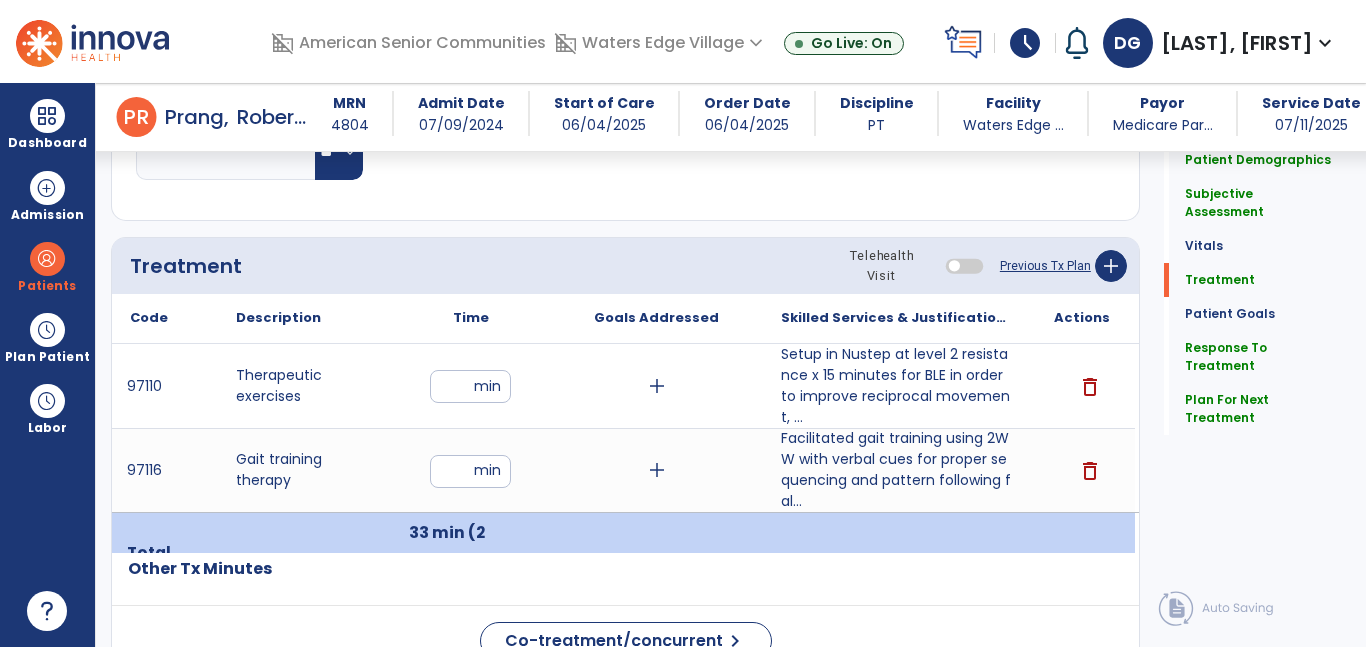 click on "Other Tx Minutes" 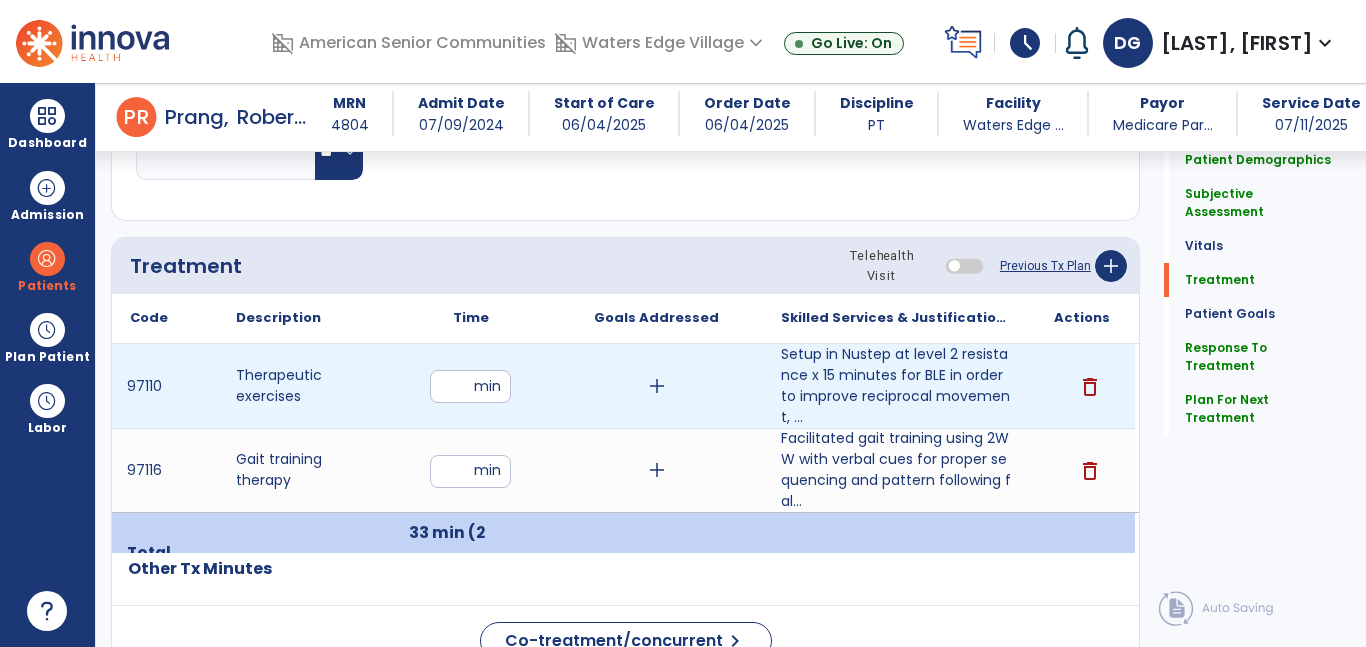 click on "**" at bounding box center (470, 386) 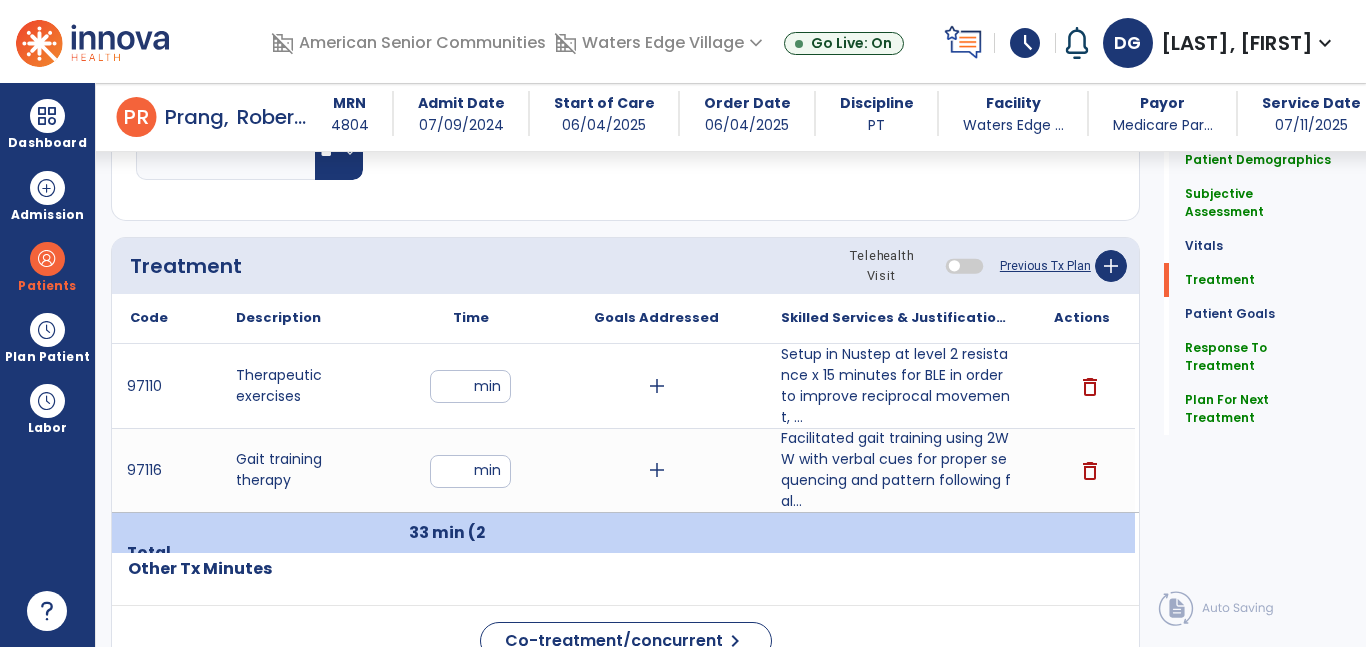 click on "Patient Demographics  Medical Diagnosis   Treatment Diagnosis   Precautions   Contraindications
Code
Description
Pdpm Clinical Category
Z47.89" 